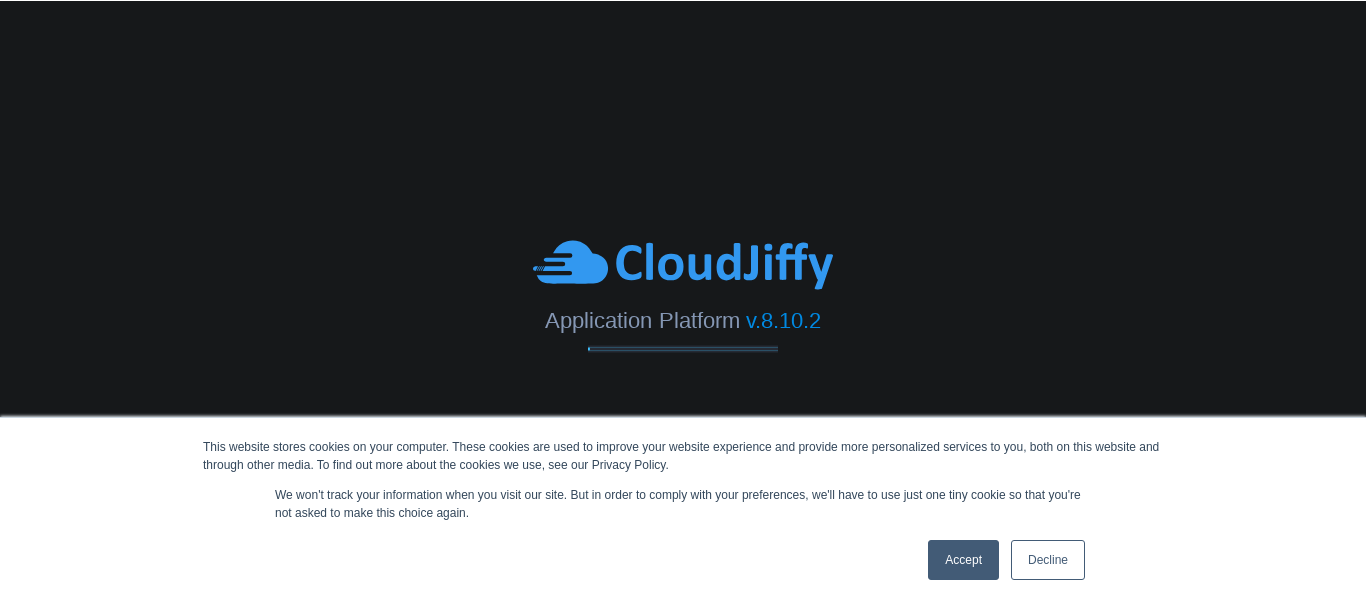 scroll, scrollTop: 0, scrollLeft: 0, axis: both 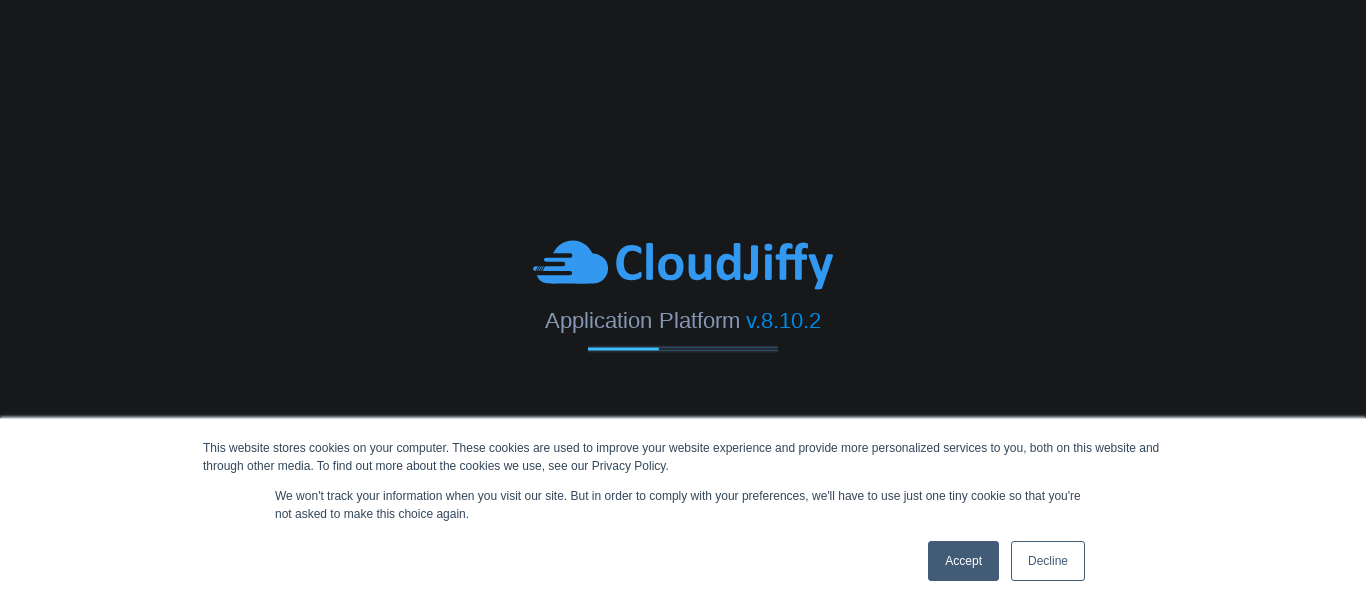 click on "Accept" at bounding box center (963, 561) 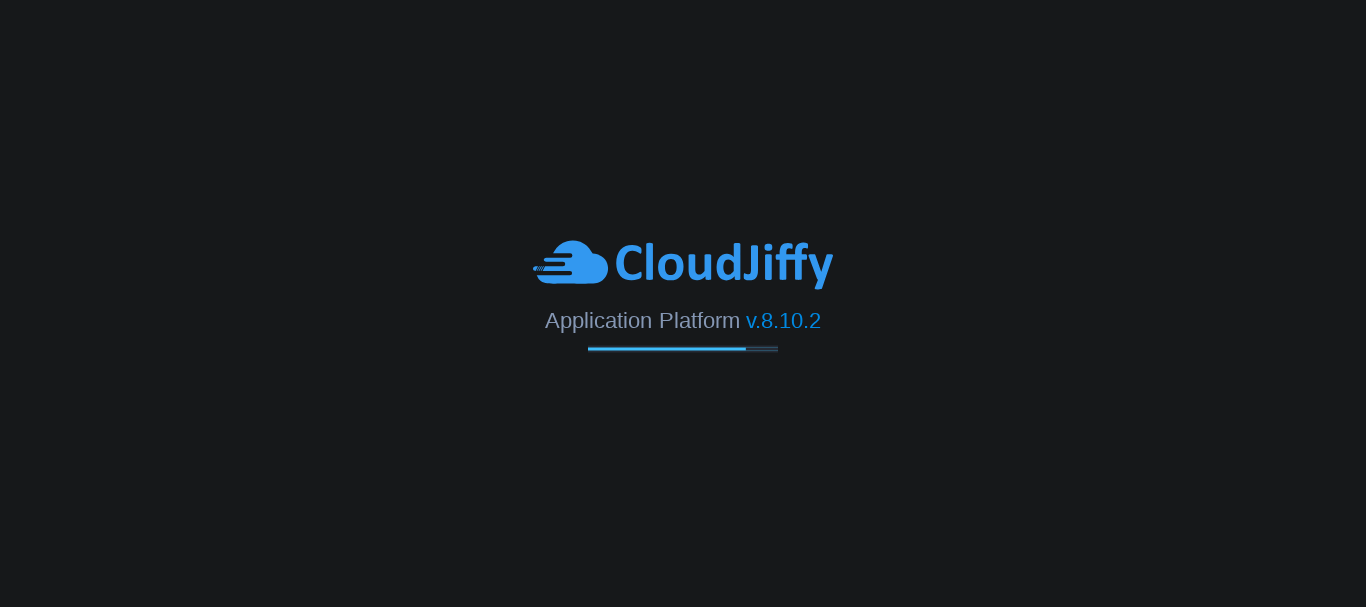 scroll, scrollTop: 0, scrollLeft: 0, axis: both 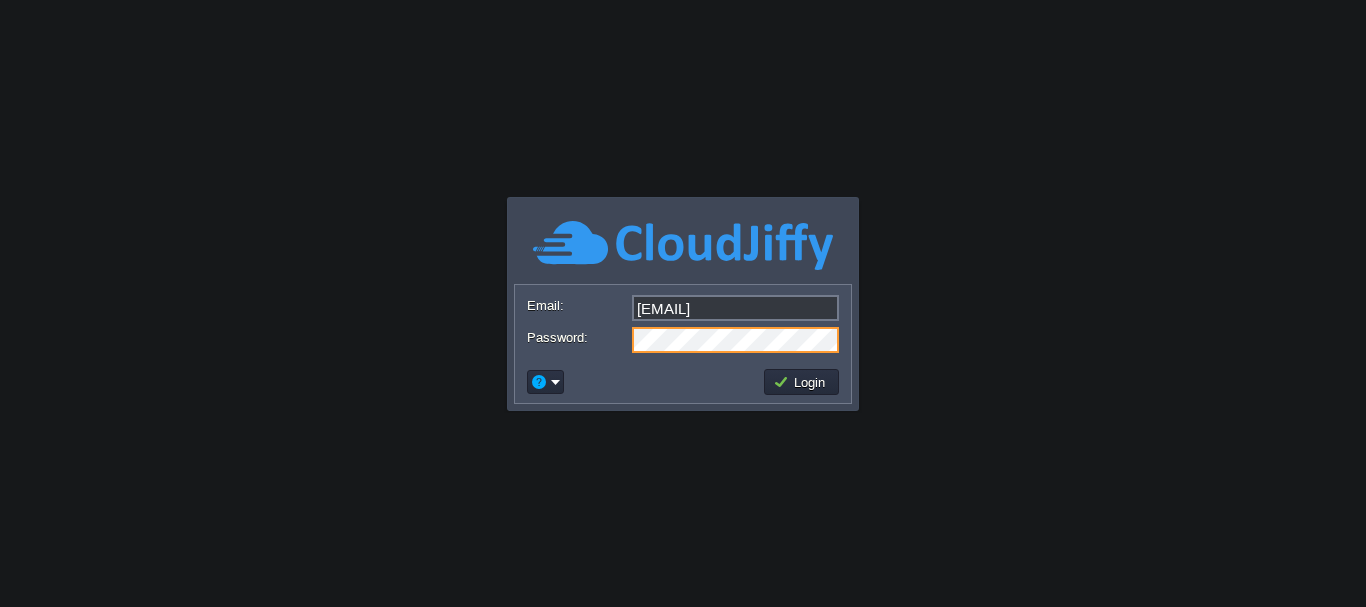 click on "Login" at bounding box center [801, 382] 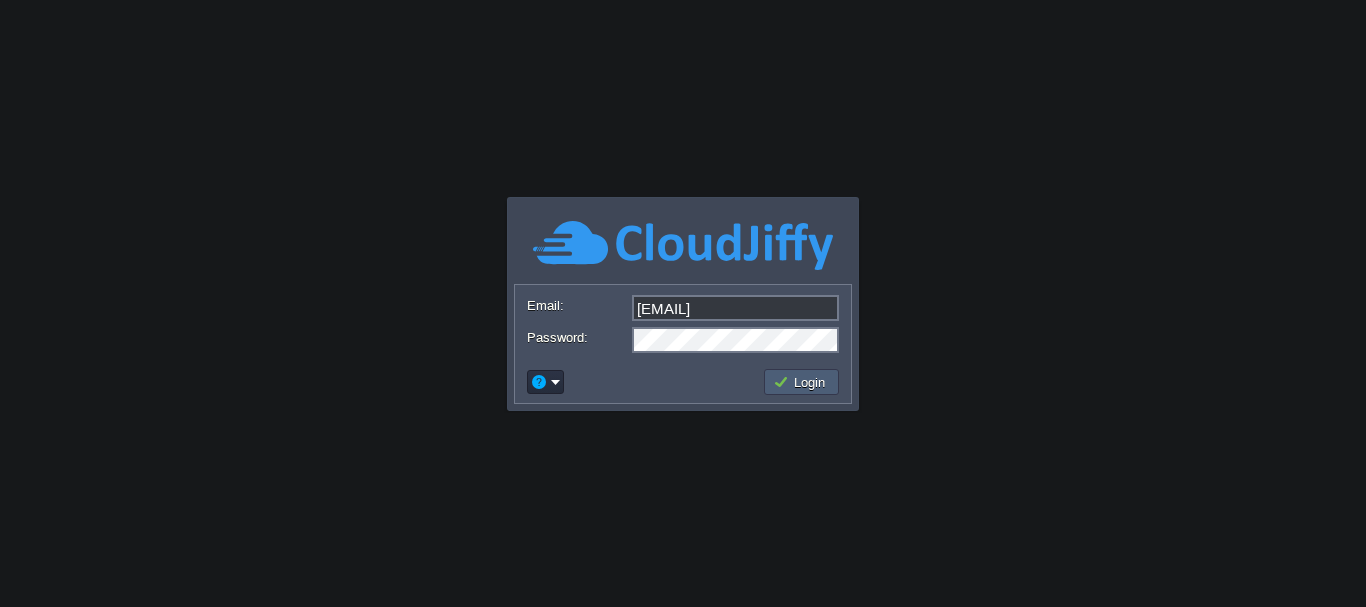 click on "Login" at bounding box center (802, 382) 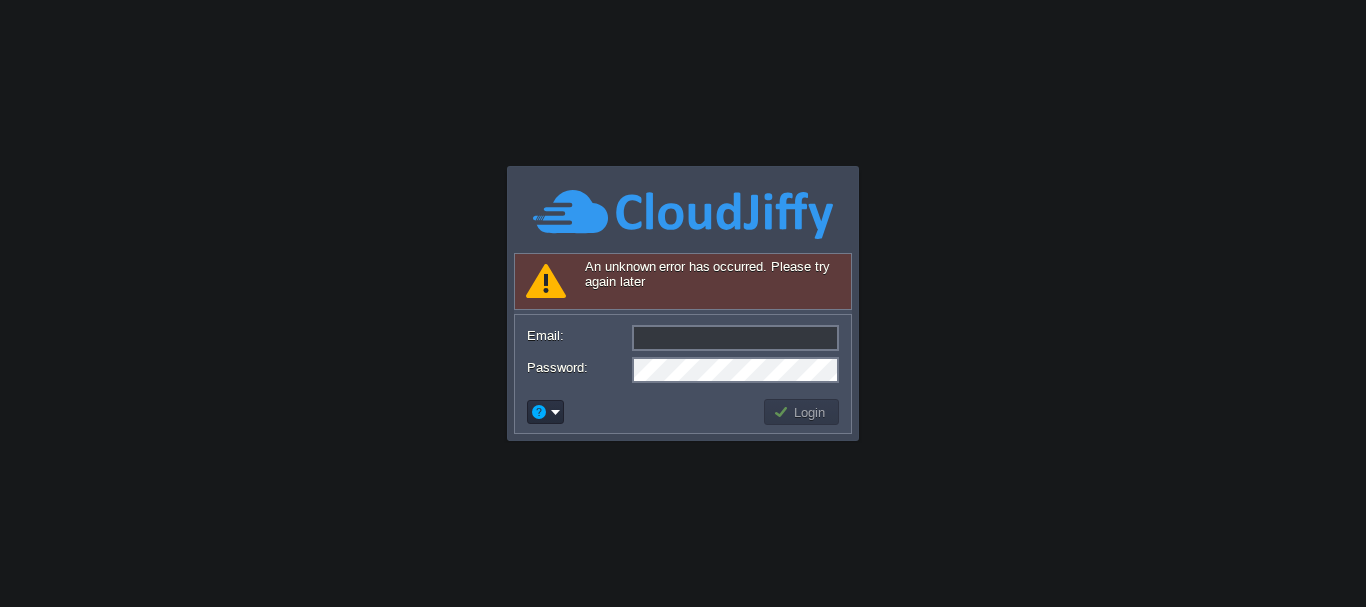 type on "[EMAIL]" 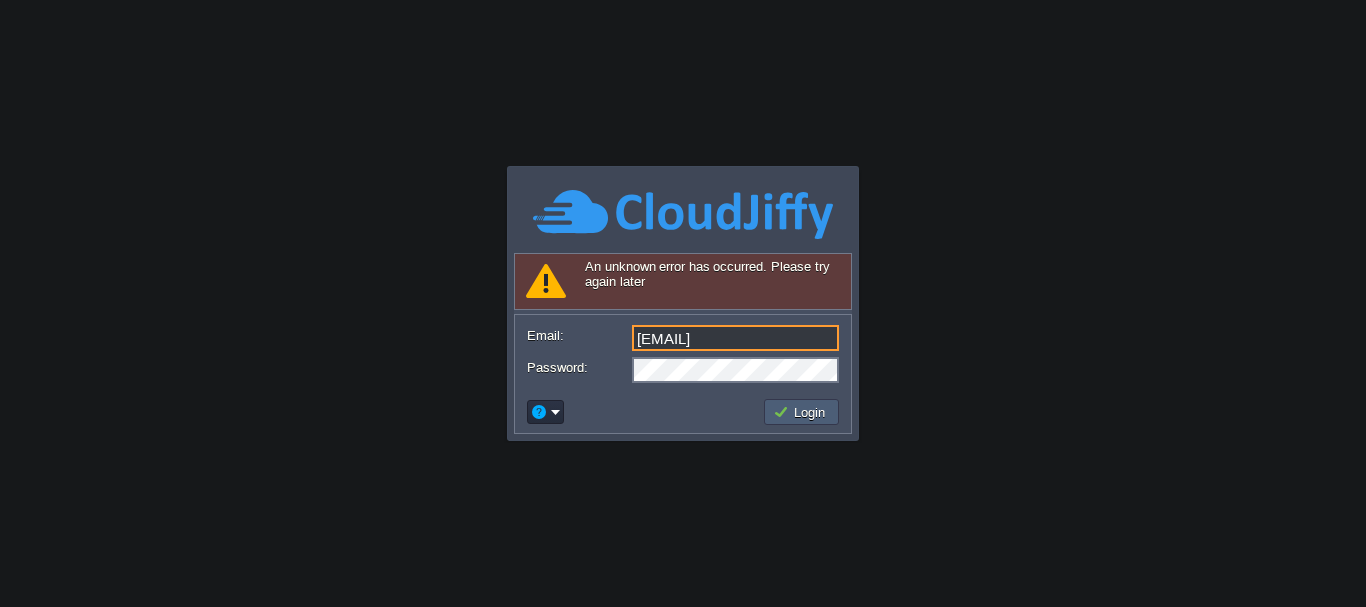 click on "Login" at bounding box center [802, 412] 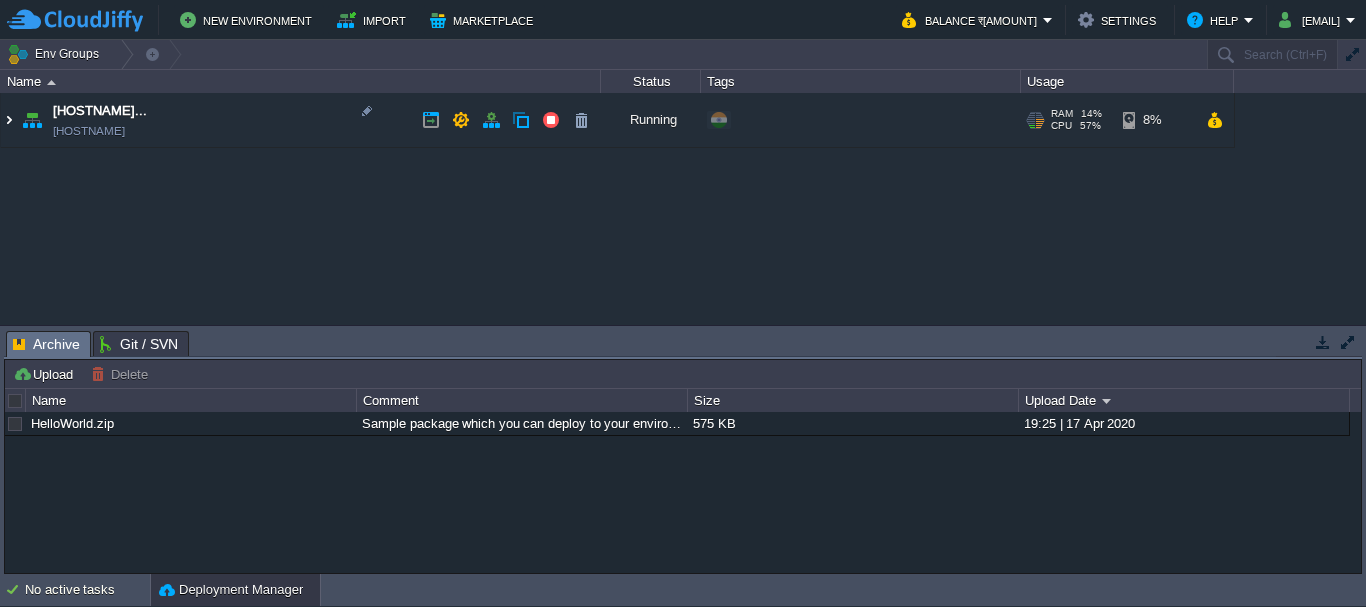 click at bounding box center (9, 120) 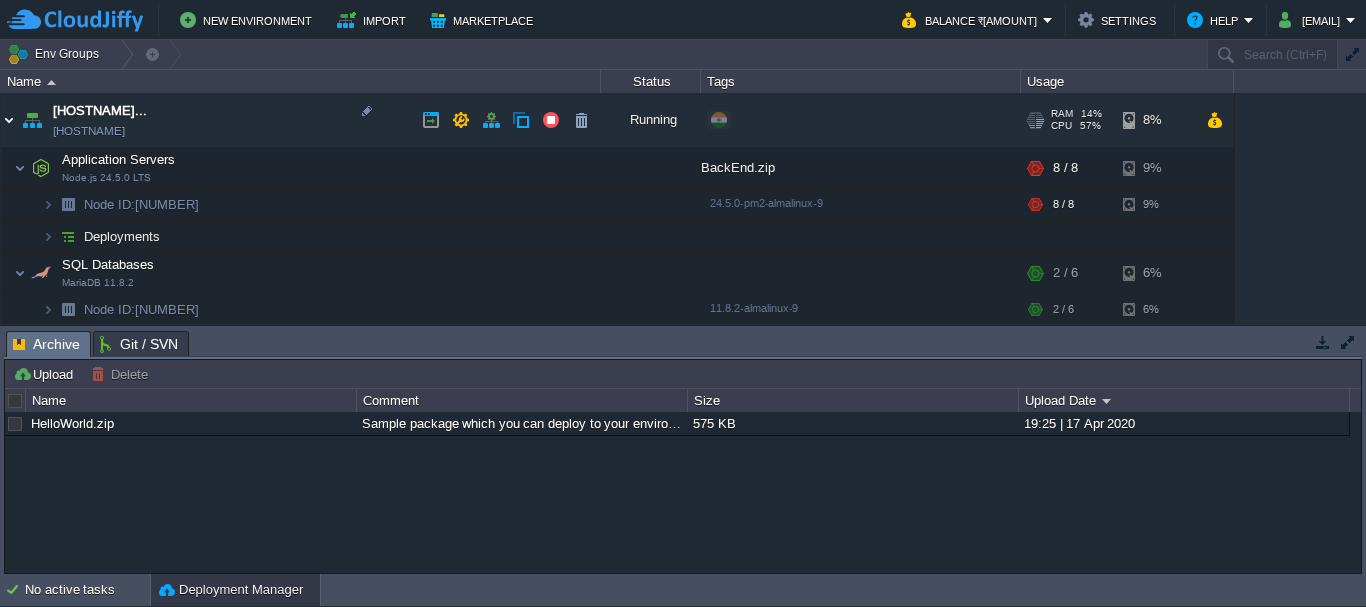 click at bounding box center (9, 120) 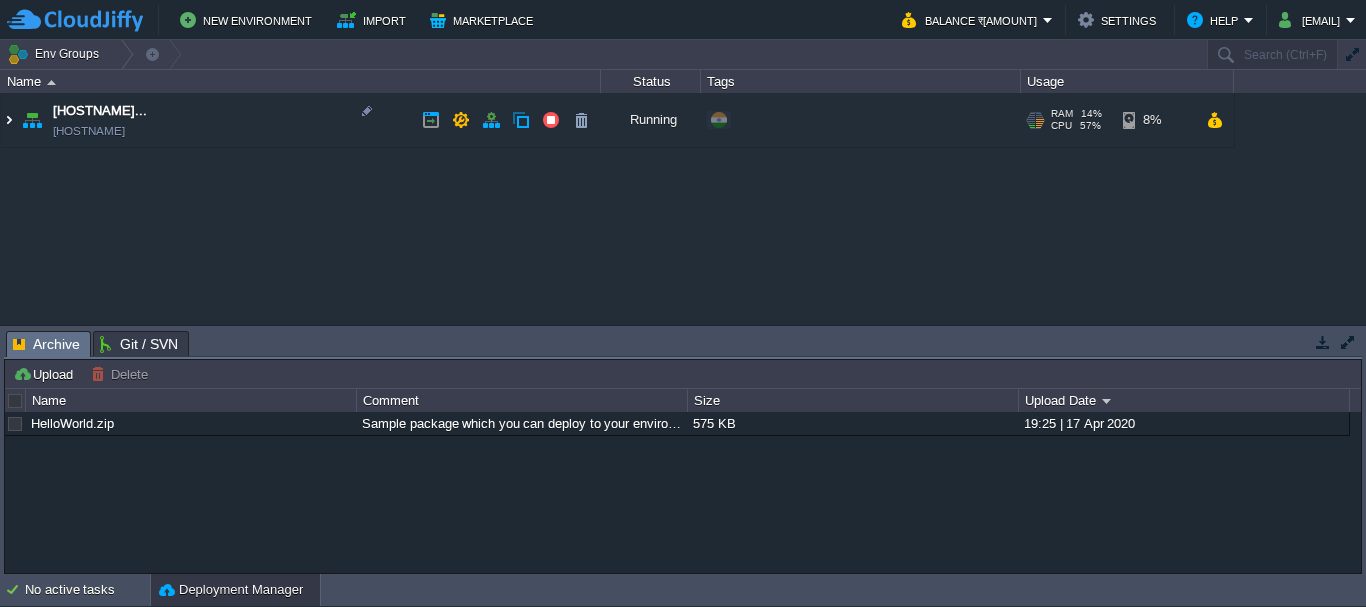 click at bounding box center [9, 120] 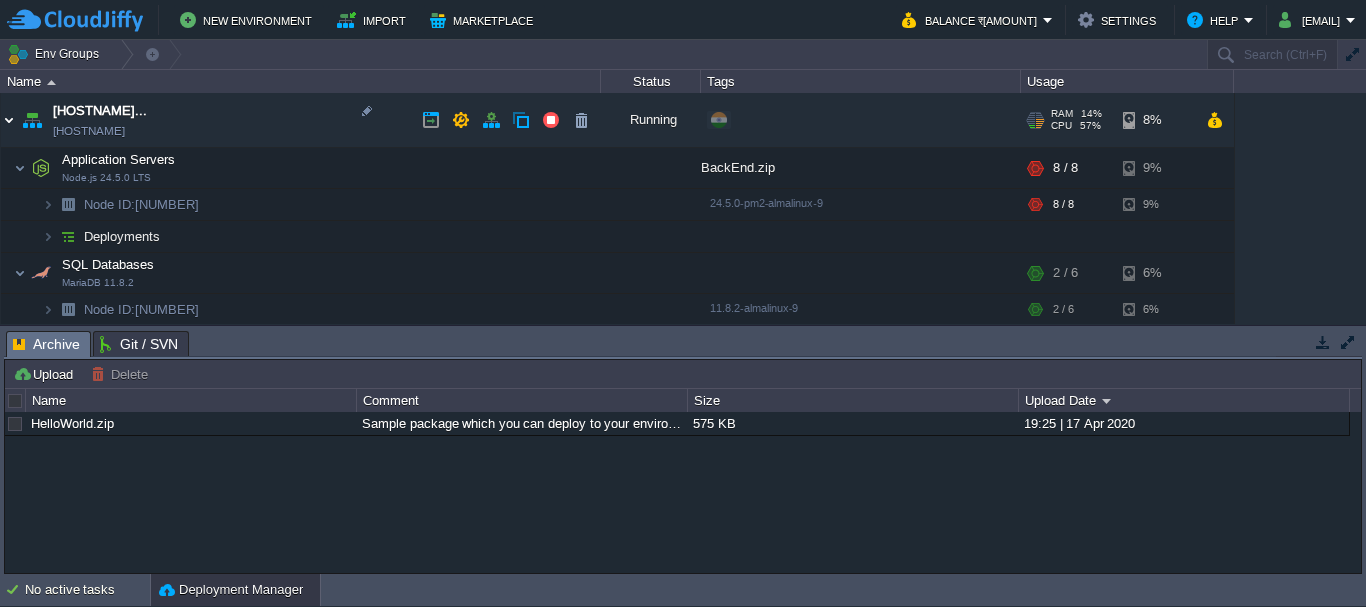 click at bounding box center (9, 120) 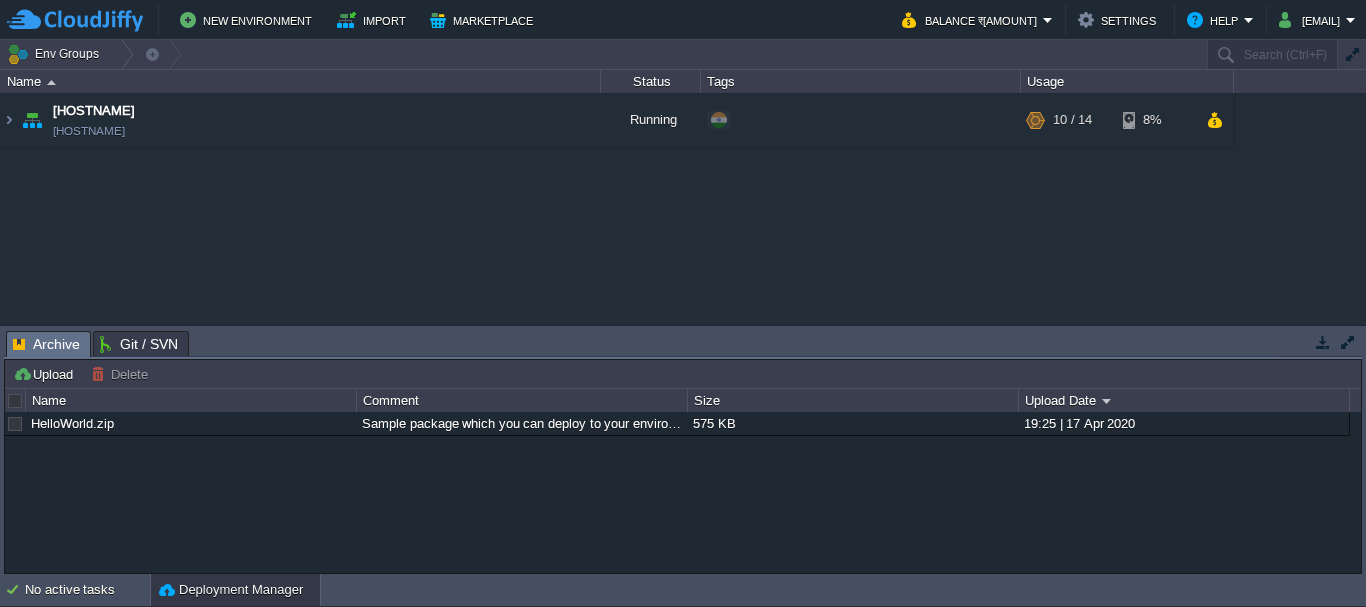 click at bounding box center [1323, 342] 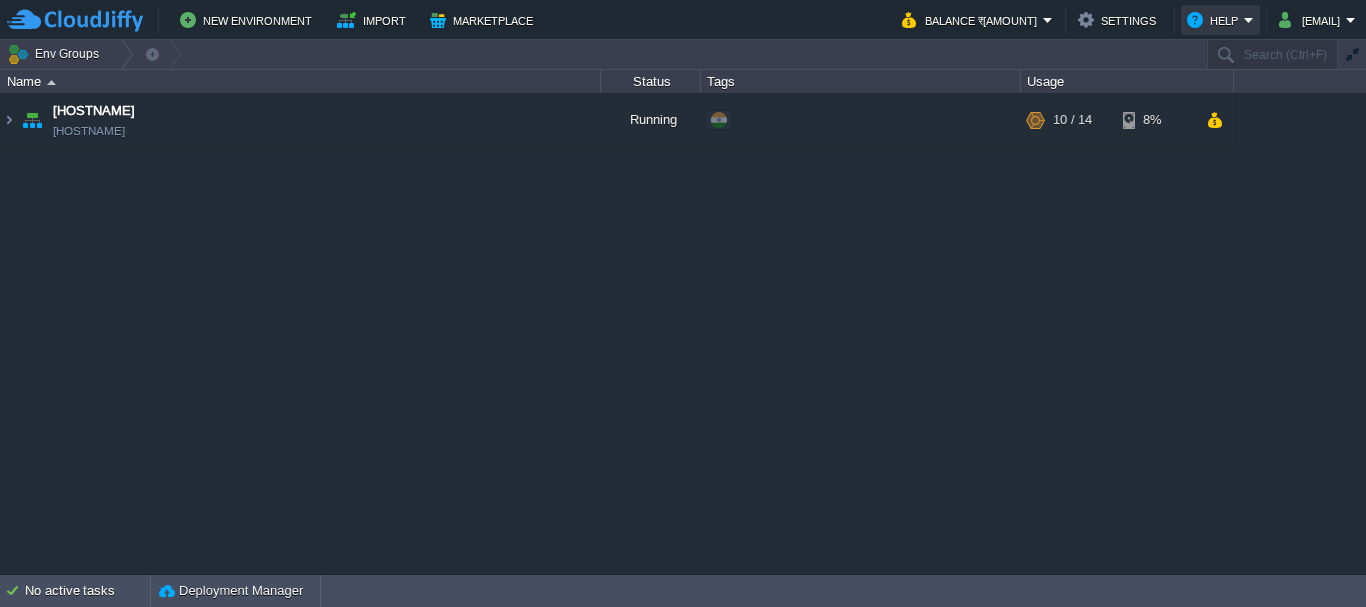 click on "Help" at bounding box center [1215, 20] 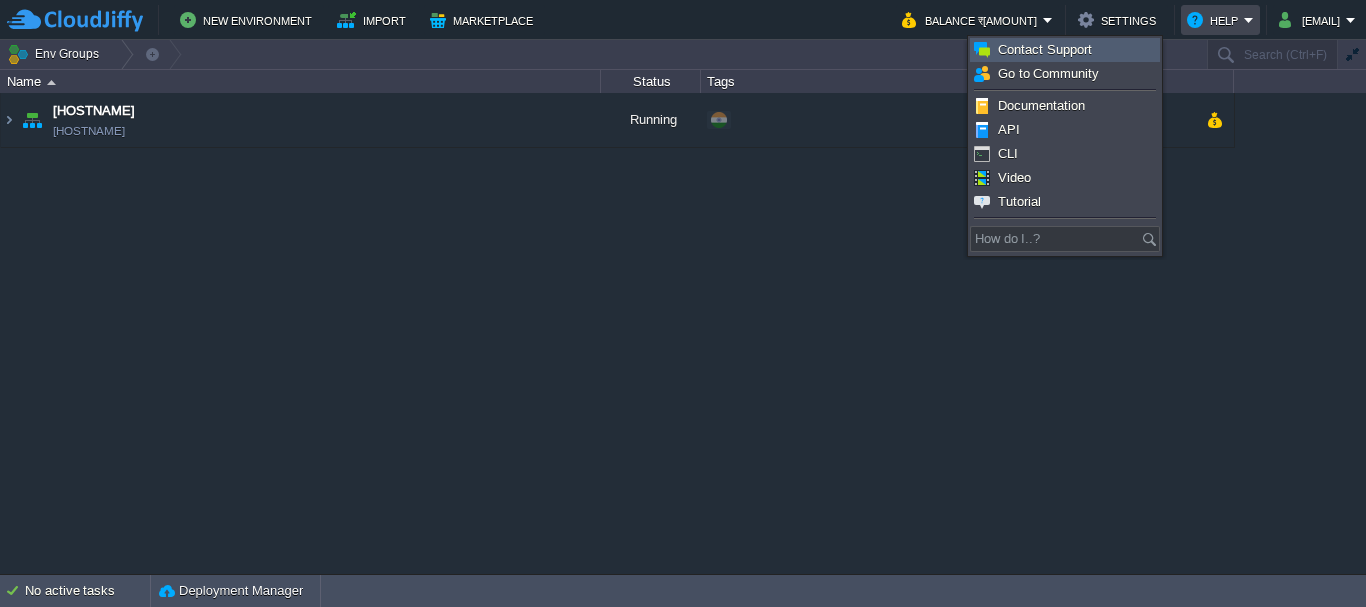 click on "Contact Support" at bounding box center [1045, 49] 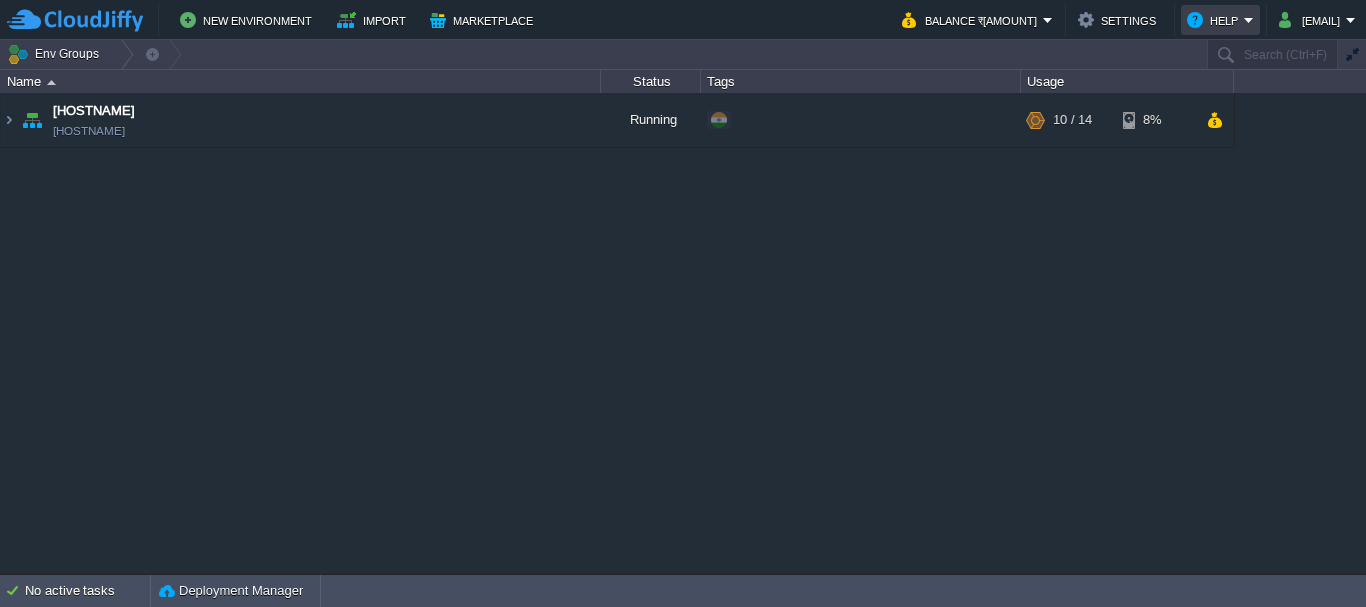click on "Help" at bounding box center [1215, 20] 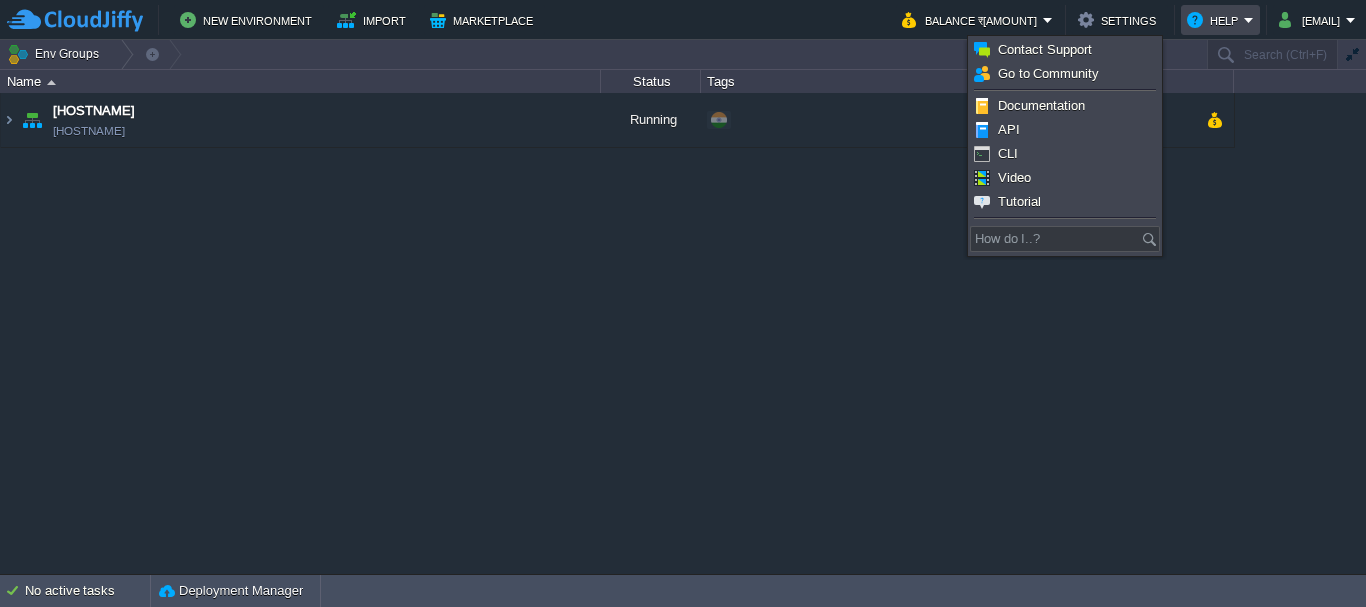 click on "[HOSTNAME] [HOSTNAME] Running                                 + Add to Env Group                                                                                                                                                            RAM                 14%                                         CPU                 57%                             10 / 14                    8%       Application Servers Node.js 24.5.0 LTS BackEnd.zip                                                                                                                                                            RAM                 9%                                         CPU                 100%                             8 / 8                    9%     Node ID:  [NUMBER]                                                24.5.0-pm2-almalinux-9                                                                                                                                        RAM" at bounding box center [683, 333] 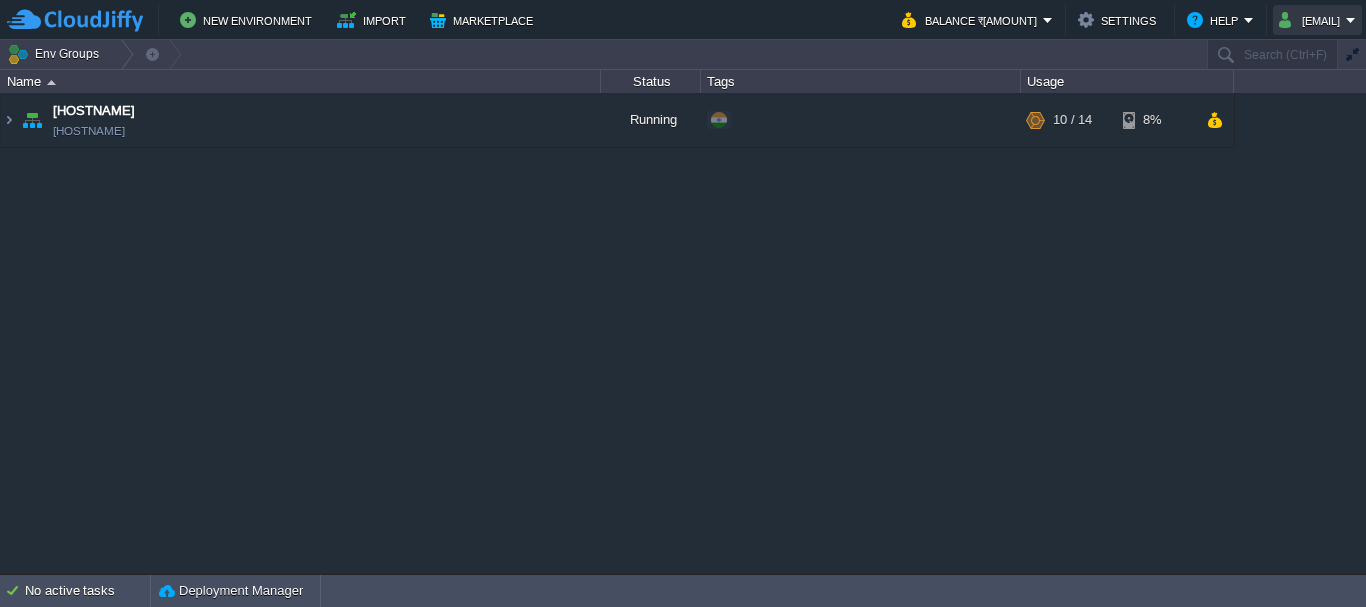 click on "[EMAIL]" at bounding box center [1312, 20] 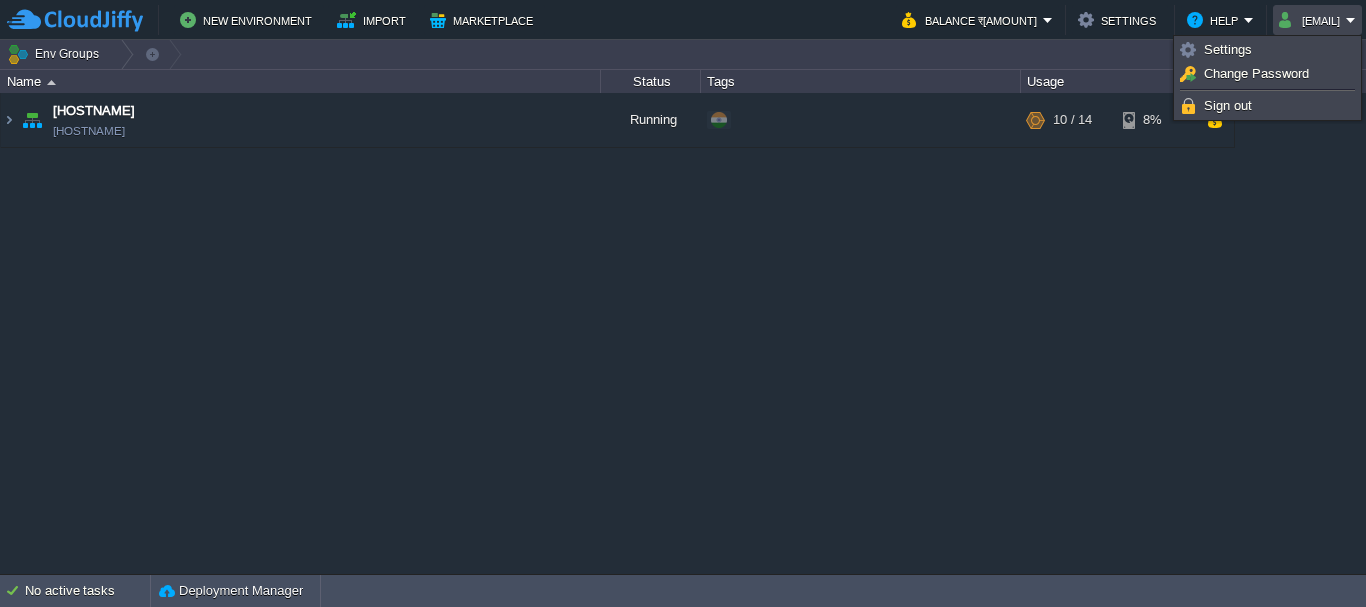 click on "[EMAIL]" at bounding box center (1312, 20) 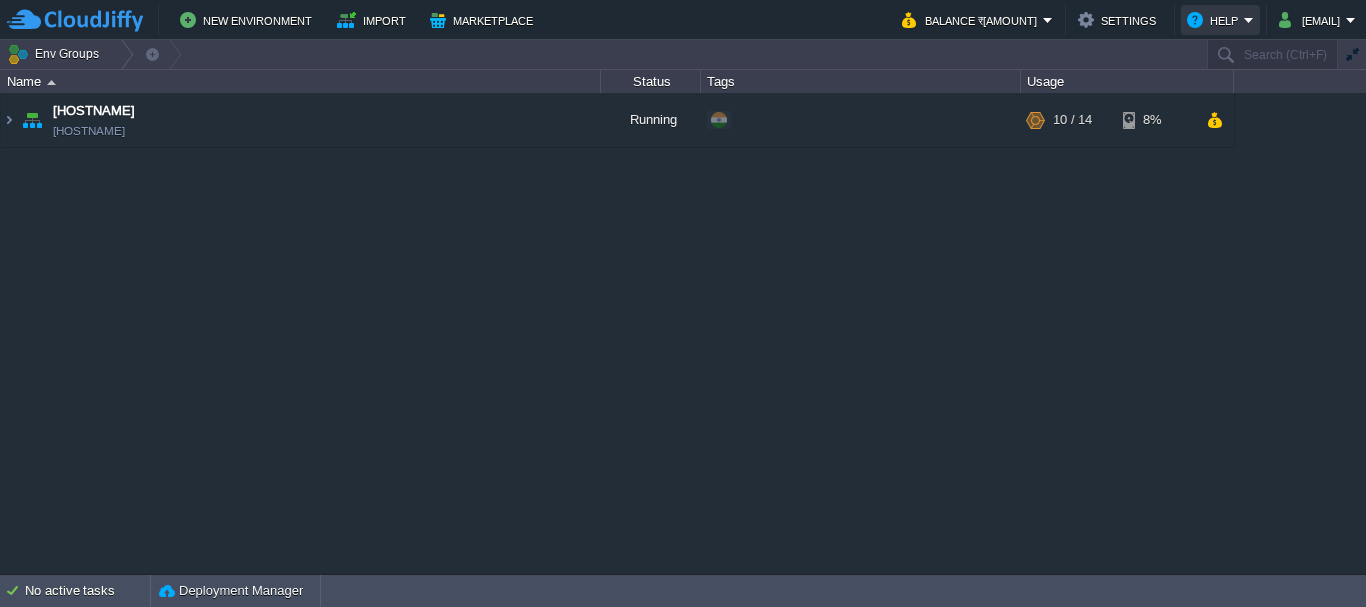 click on "Help" at bounding box center (1215, 20) 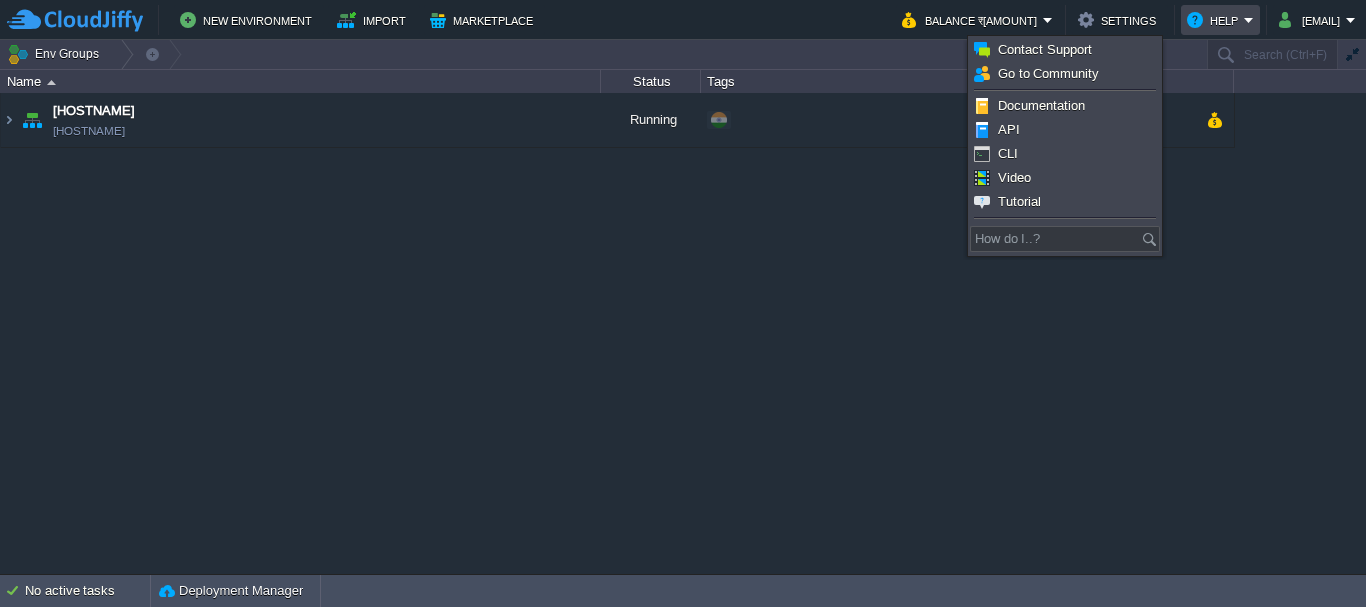 click on "Help" at bounding box center [1215, 20] 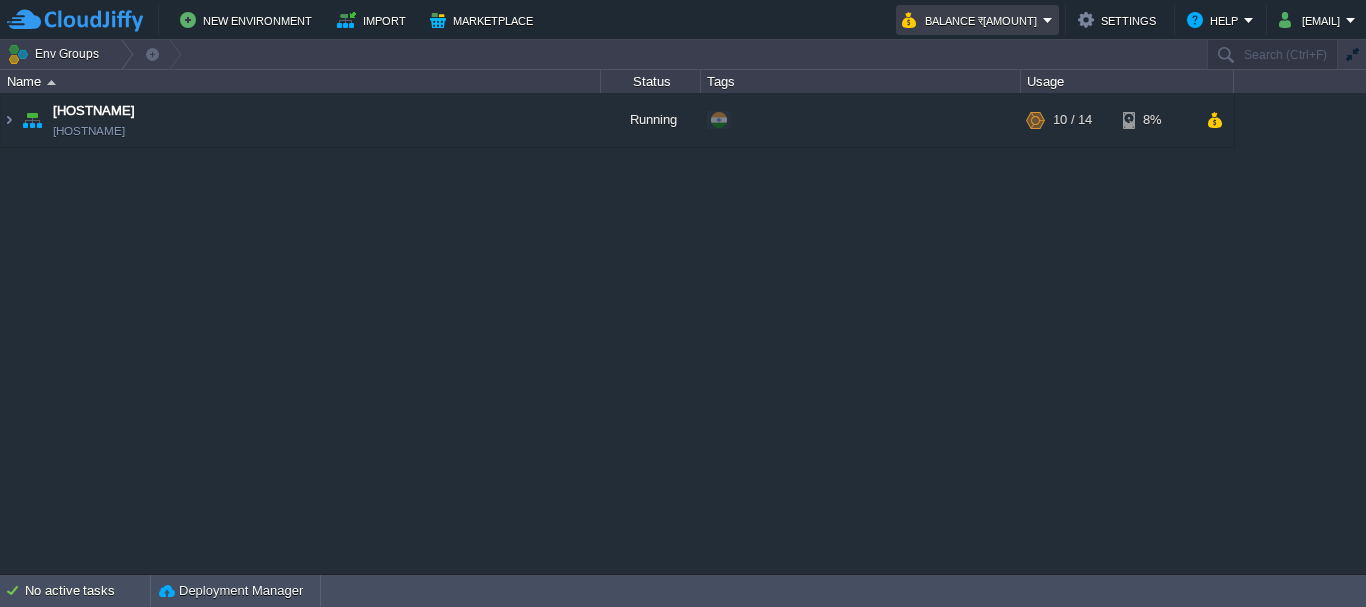 click on "Balance ₹[AMOUNT]" at bounding box center (977, 20) 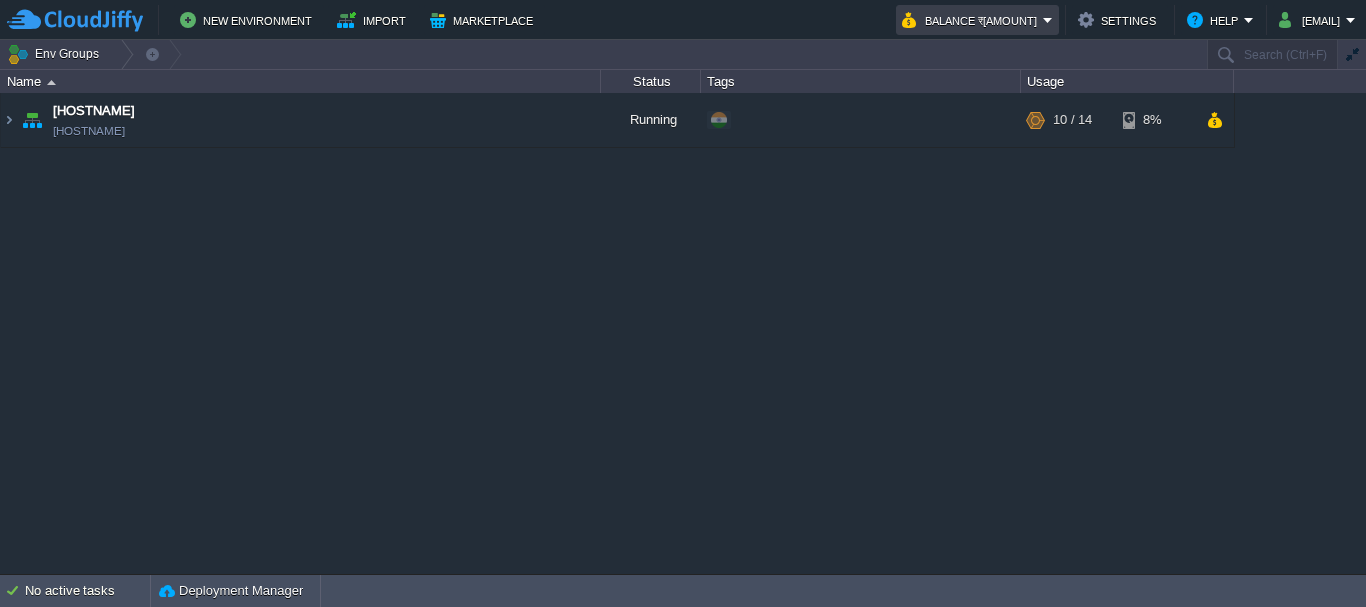 click on "Balance ₹[AMOUNT]" at bounding box center (977, 20) 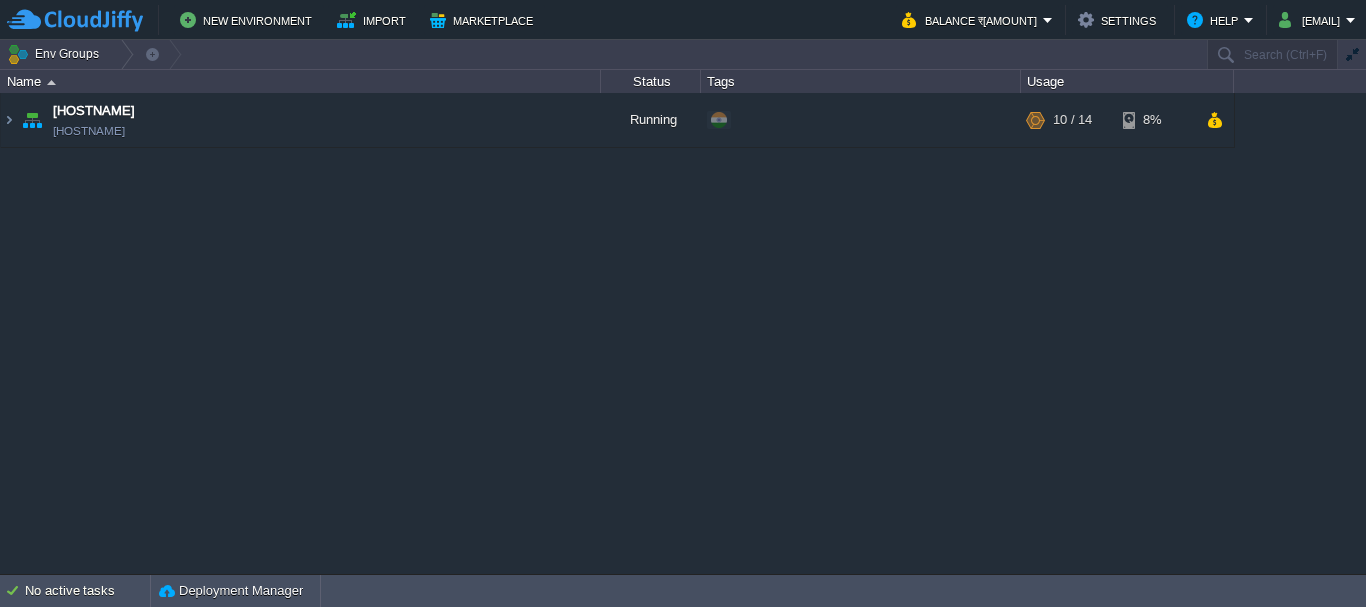 click at bounding box center [75, 20] 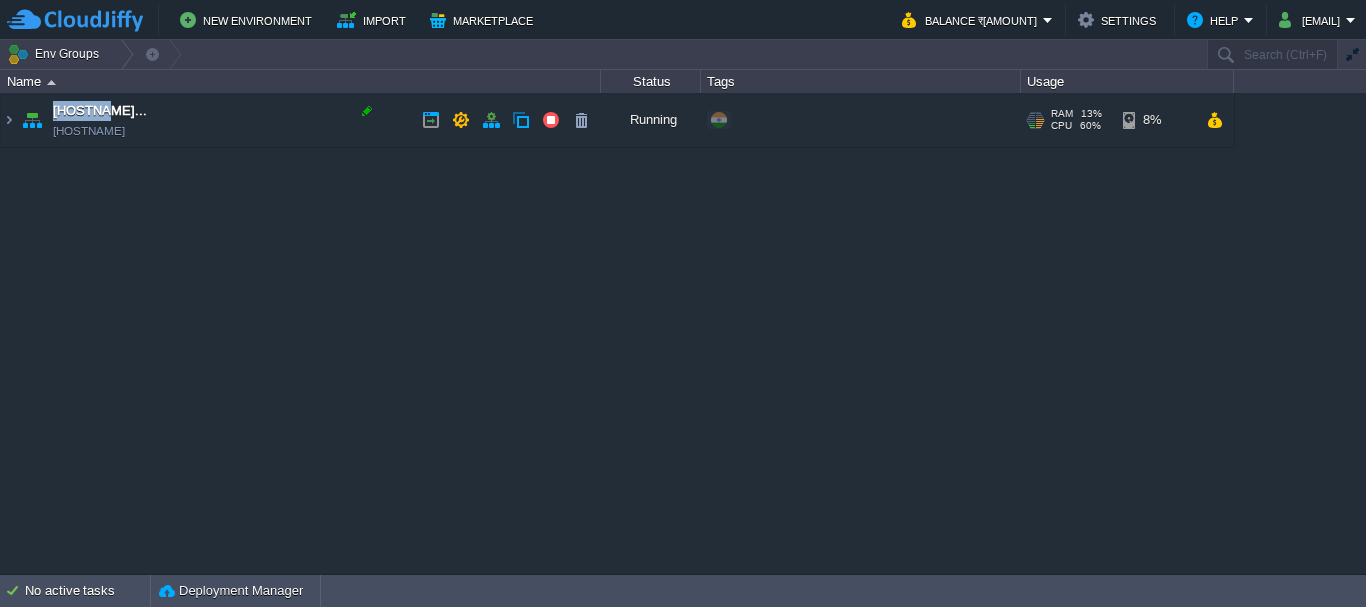 drag, startPoint x: 116, startPoint y: 111, endPoint x: 361, endPoint y: 119, distance: 245.13058 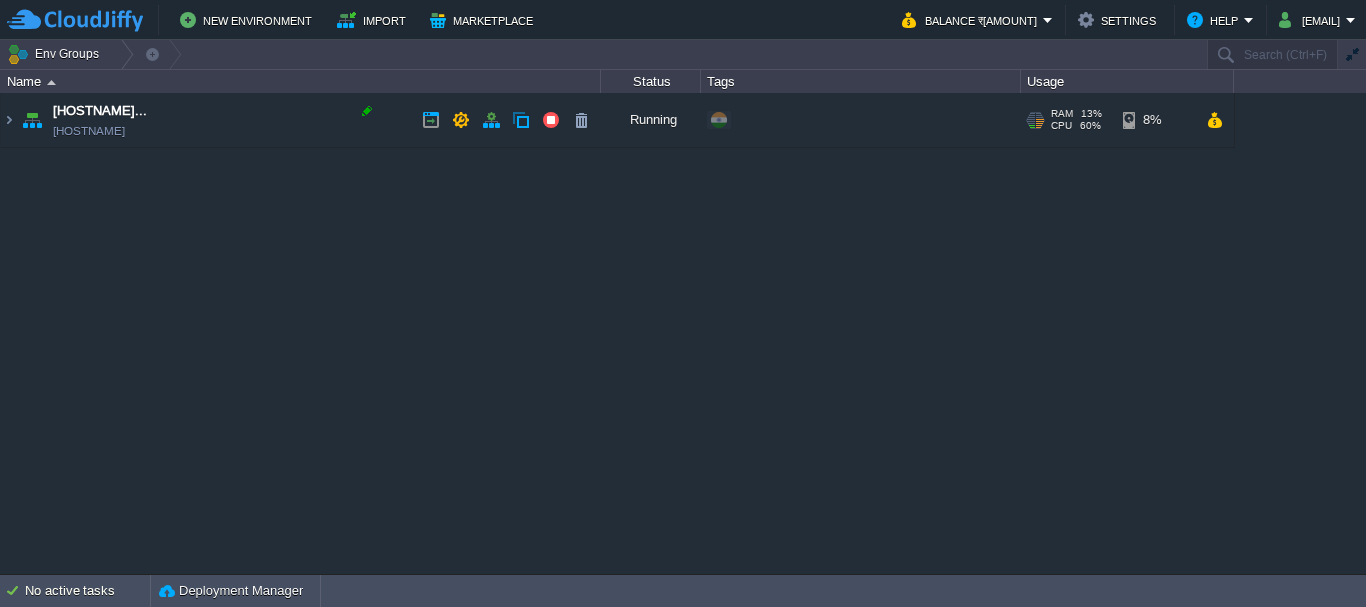click at bounding box center (367, 111) 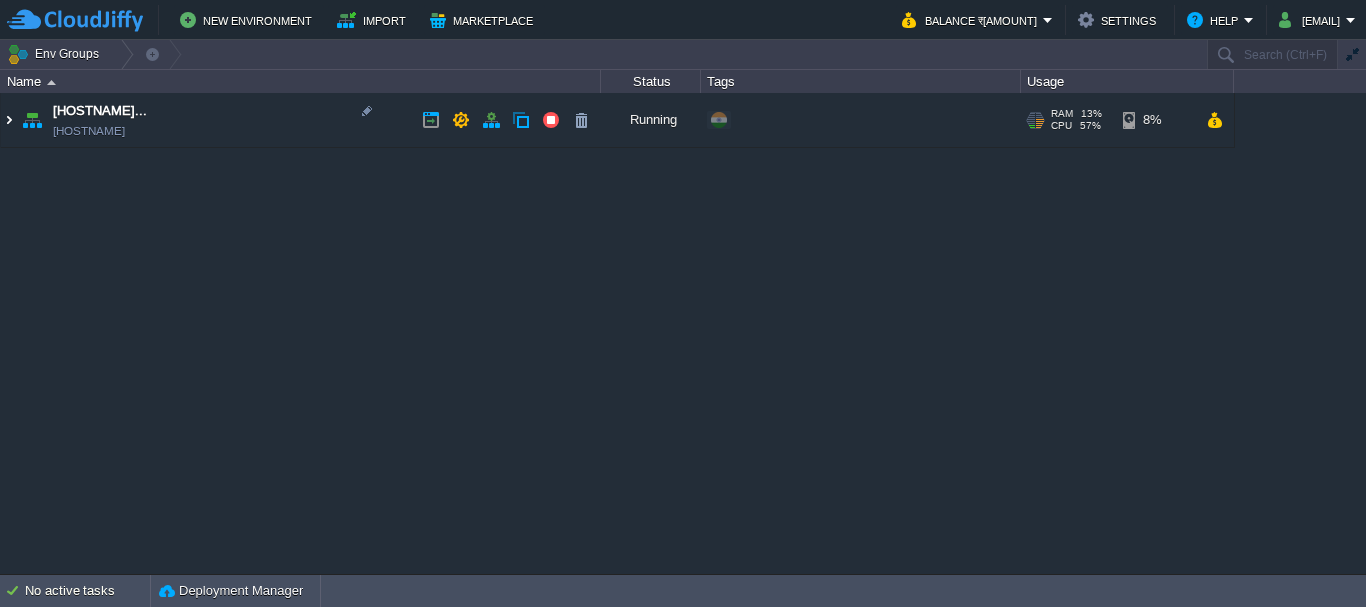 click at bounding box center [9, 120] 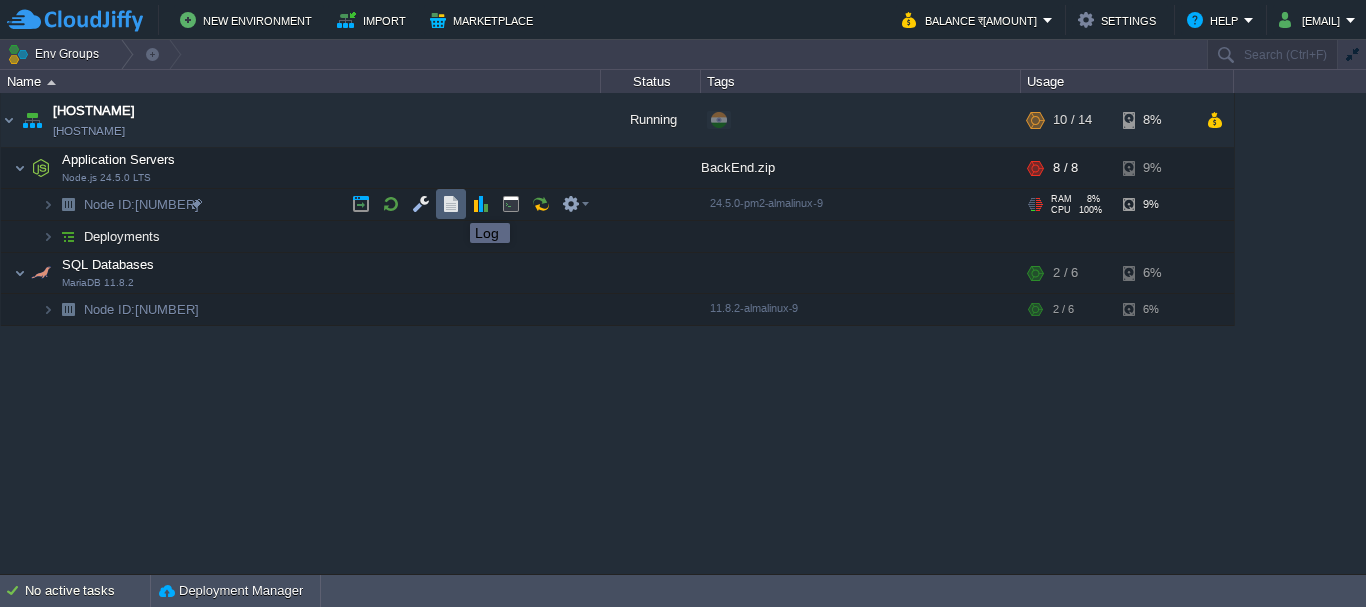 click at bounding box center (451, 204) 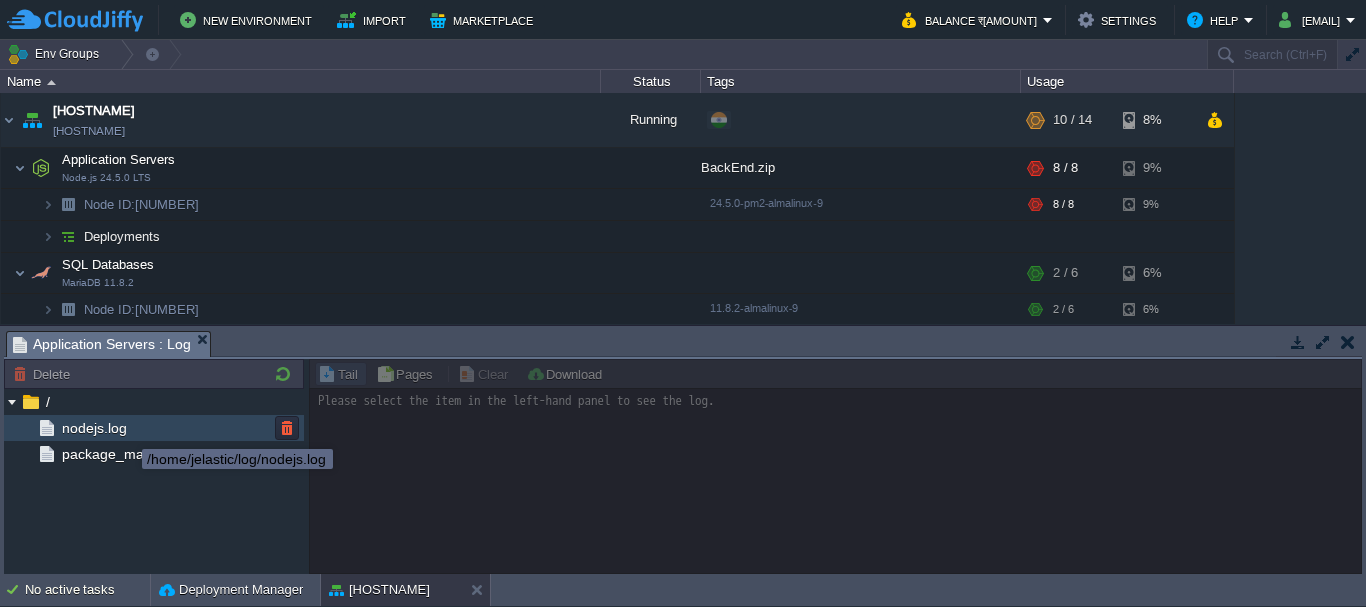 click on "nodejs.log" at bounding box center (94, 428) 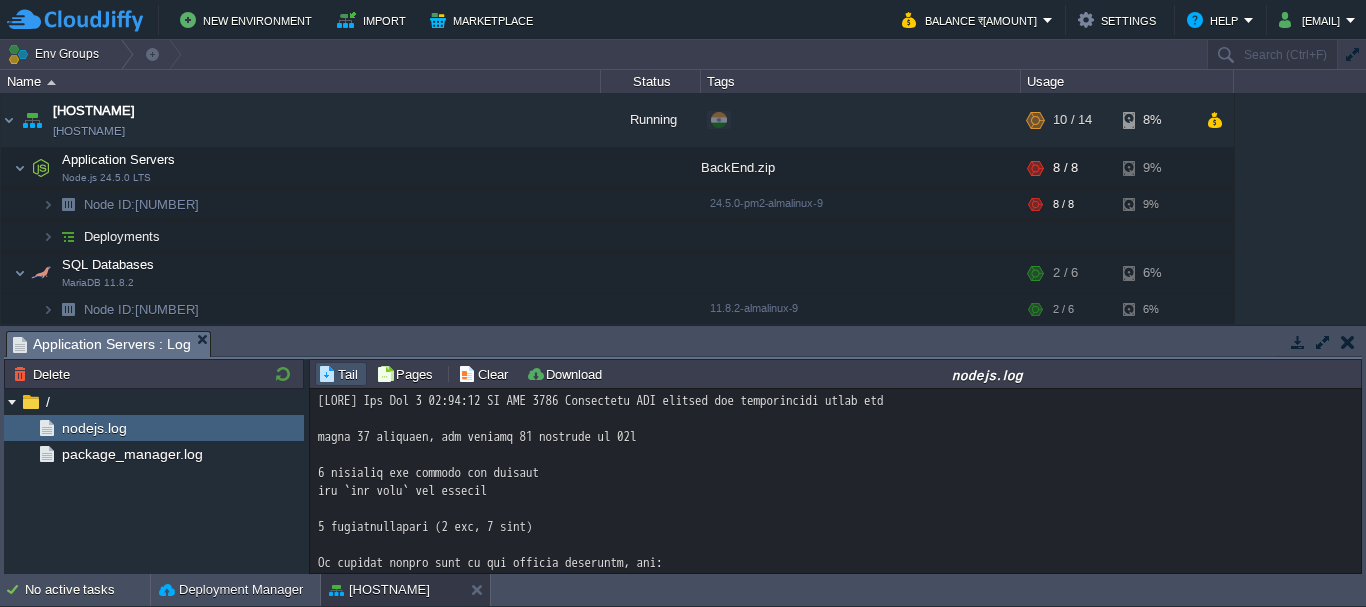 scroll, scrollTop: 4951, scrollLeft: 0, axis: vertical 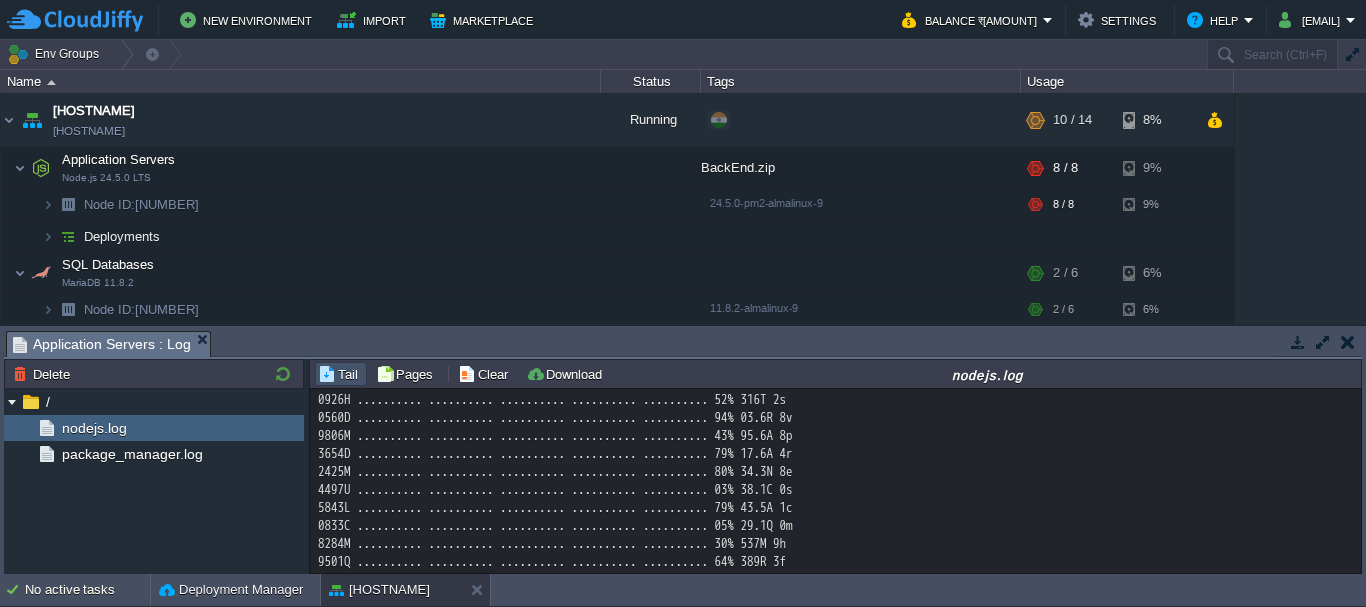 click at bounding box center (835, -1418) 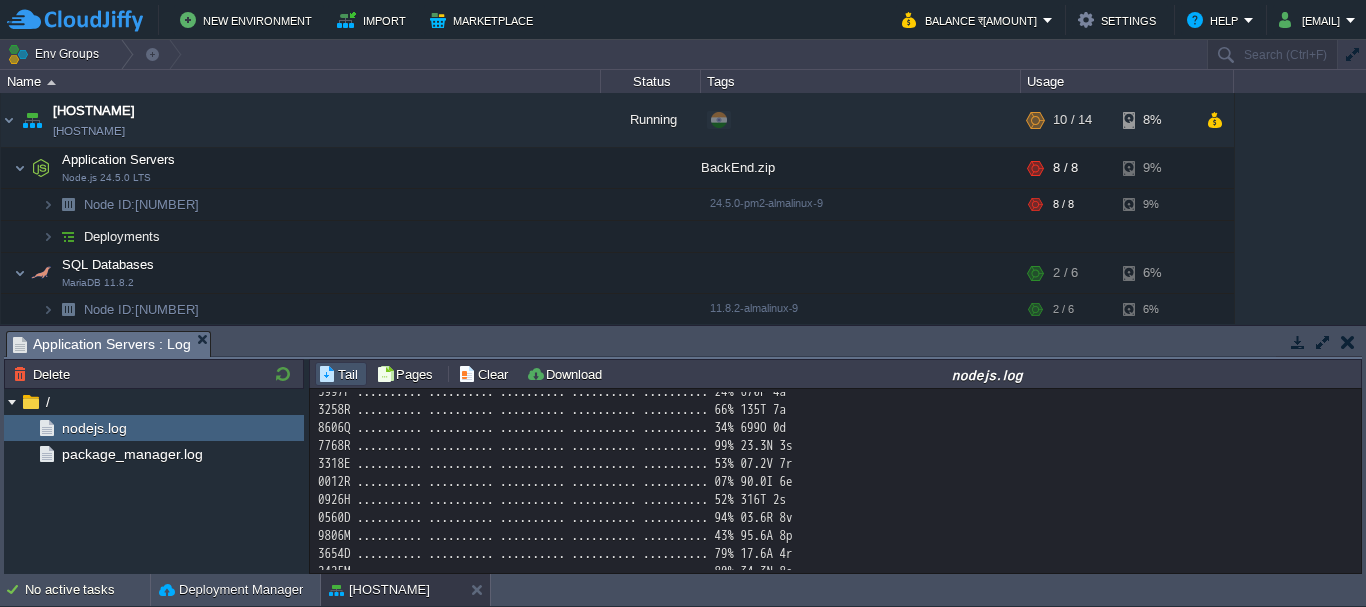 scroll, scrollTop: 4951, scrollLeft: 0, axis: vertical 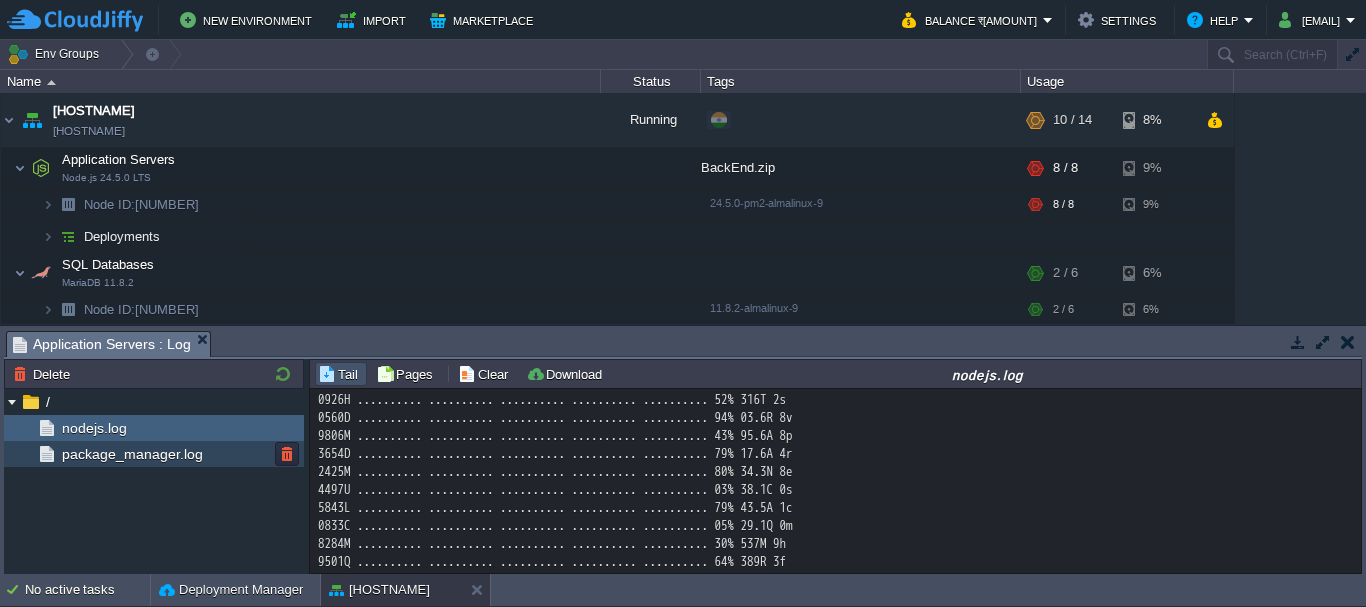 click on "package_manager.log" at bounding box center (132, 454) 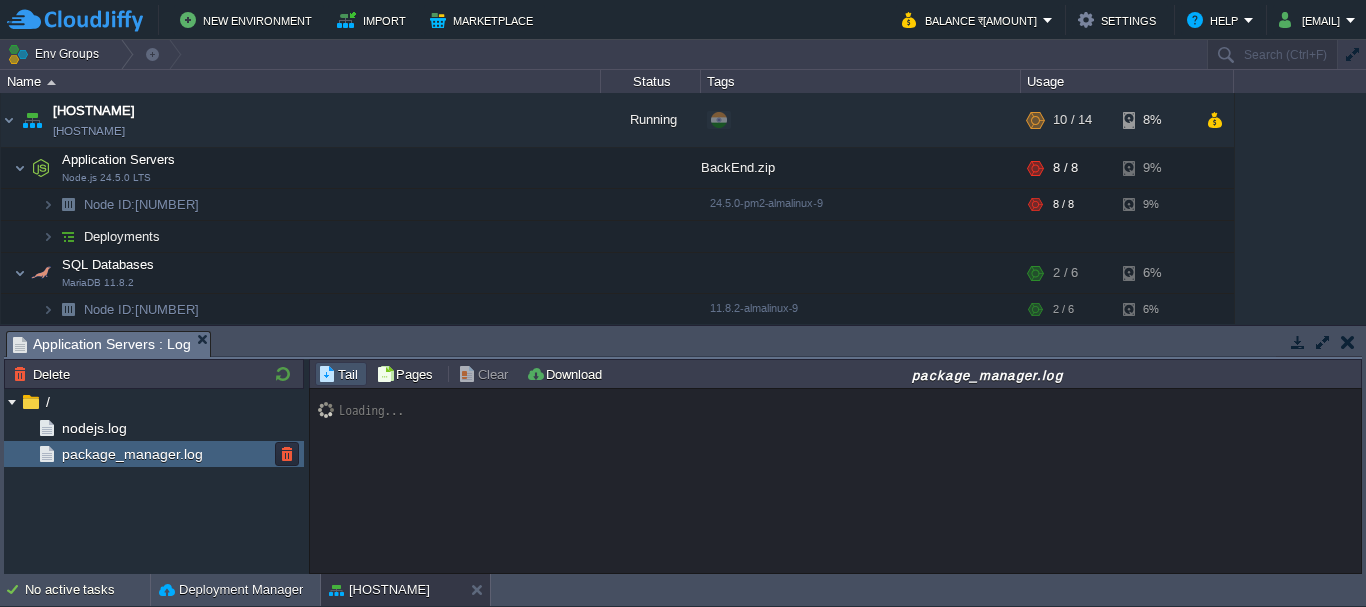 scroll, scrollTop: 0, scrollLeft: 0, axis: both 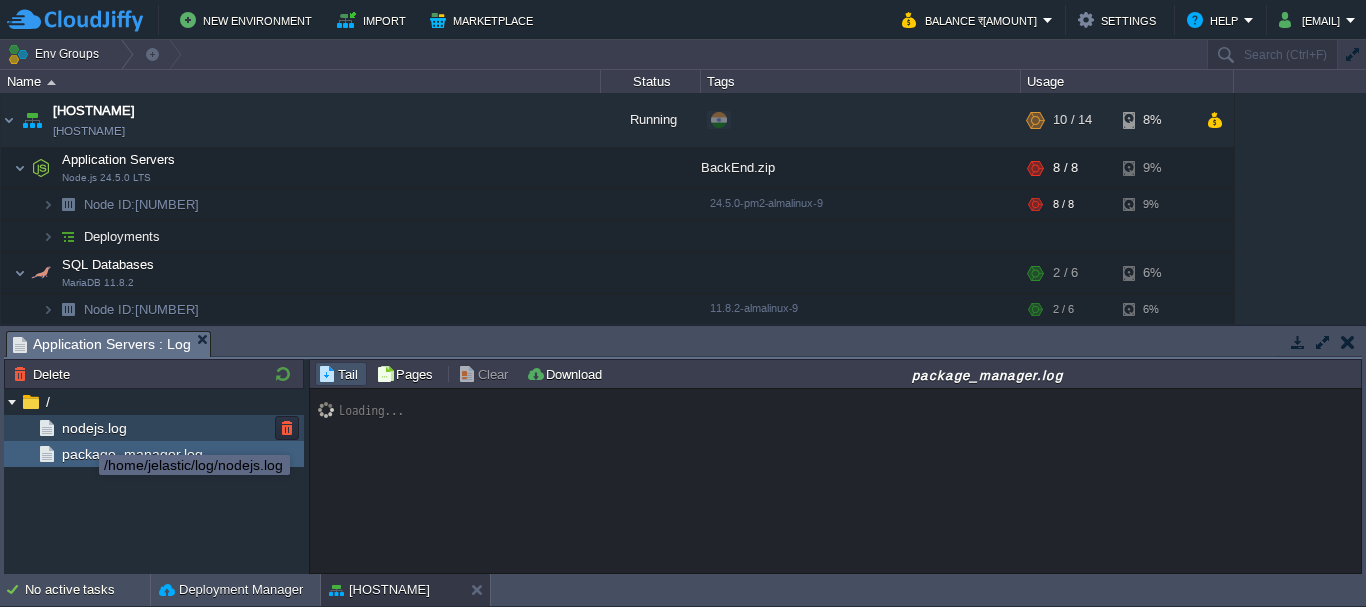 click on "nodejs.log" at bounding box center [94, 428] 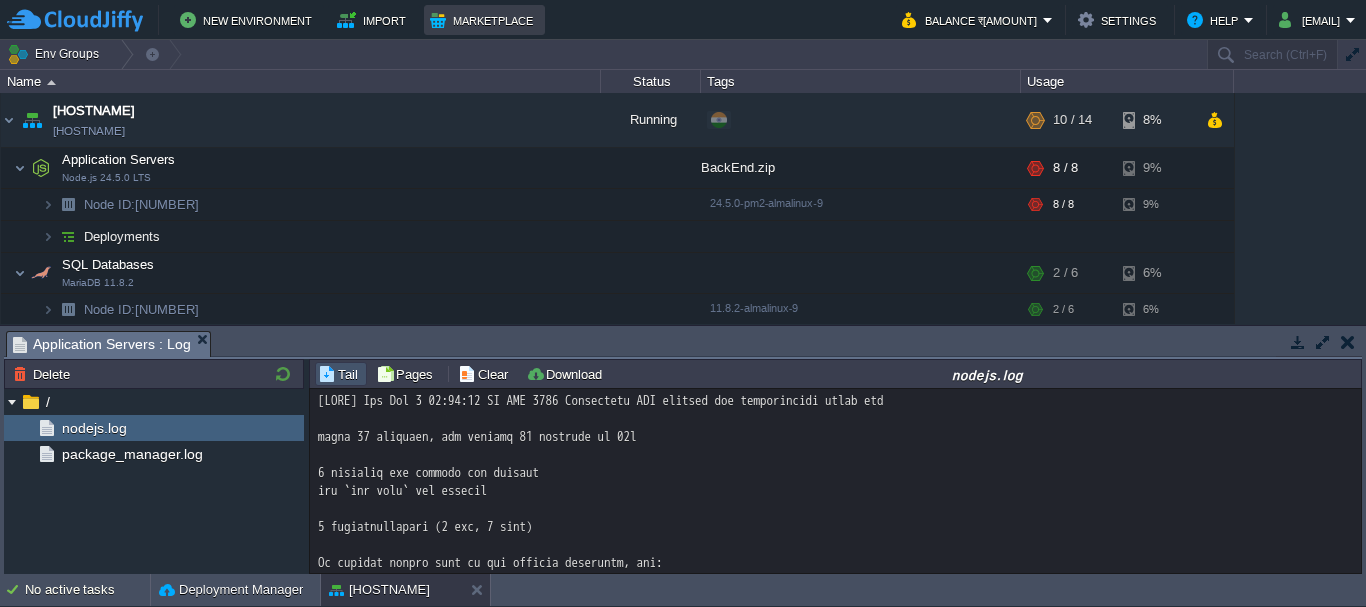 scroll, scrollTop: 4951, scrollLeft: 0, axis: vertical 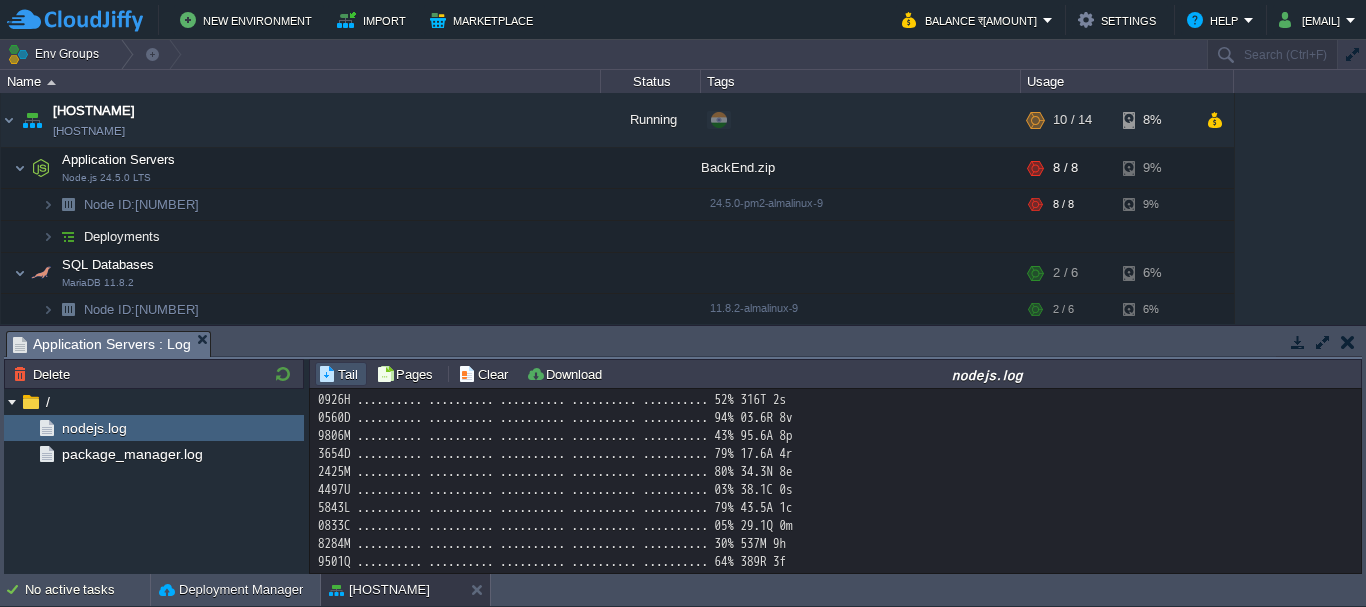 click at bounding box center [1266, 20] 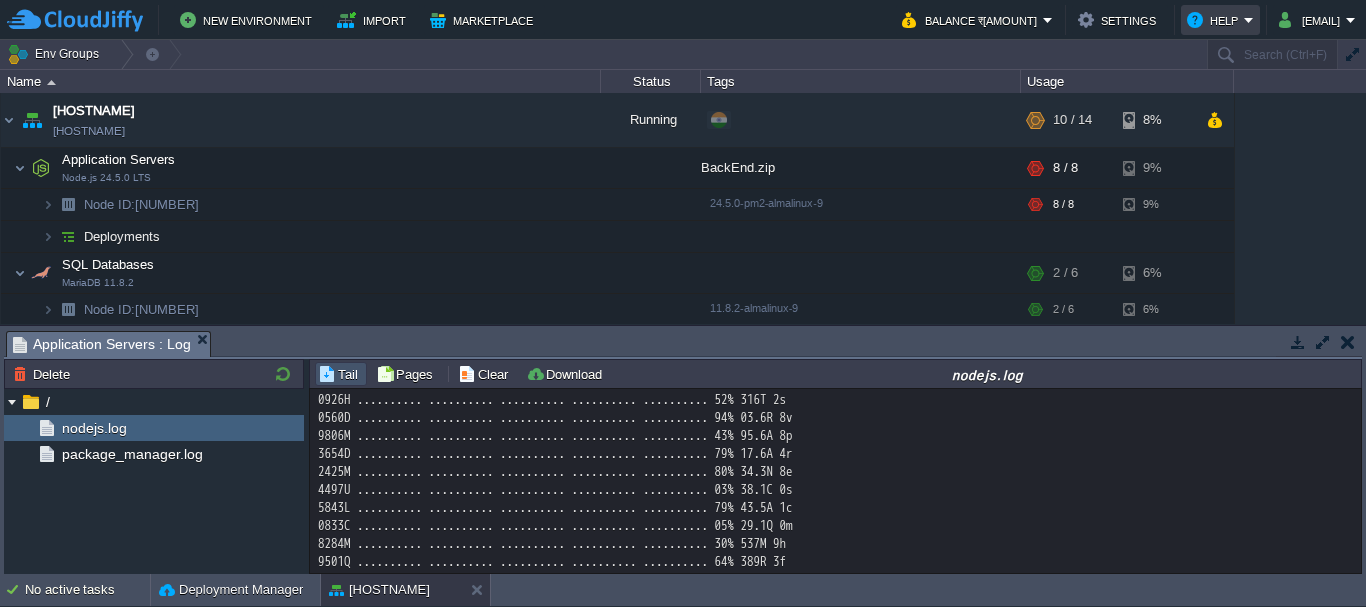 click on "Help" at bounding box center (1215, 20) 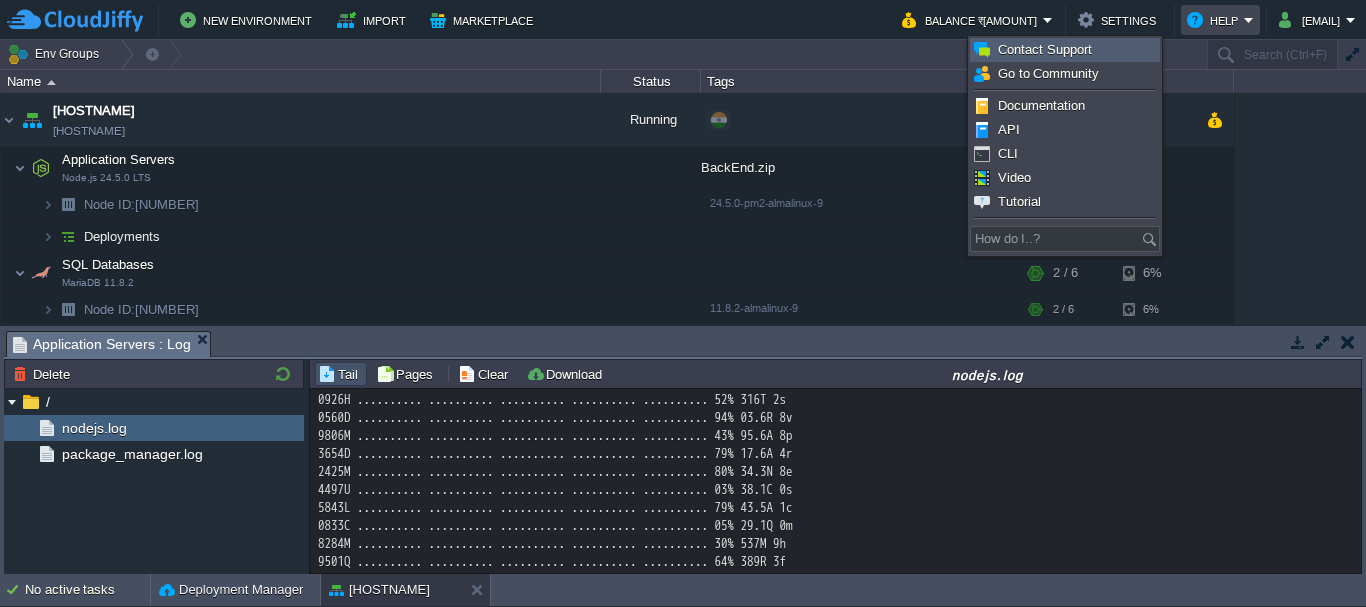 click on "Contact Support" at bounding box center [1045, 49] 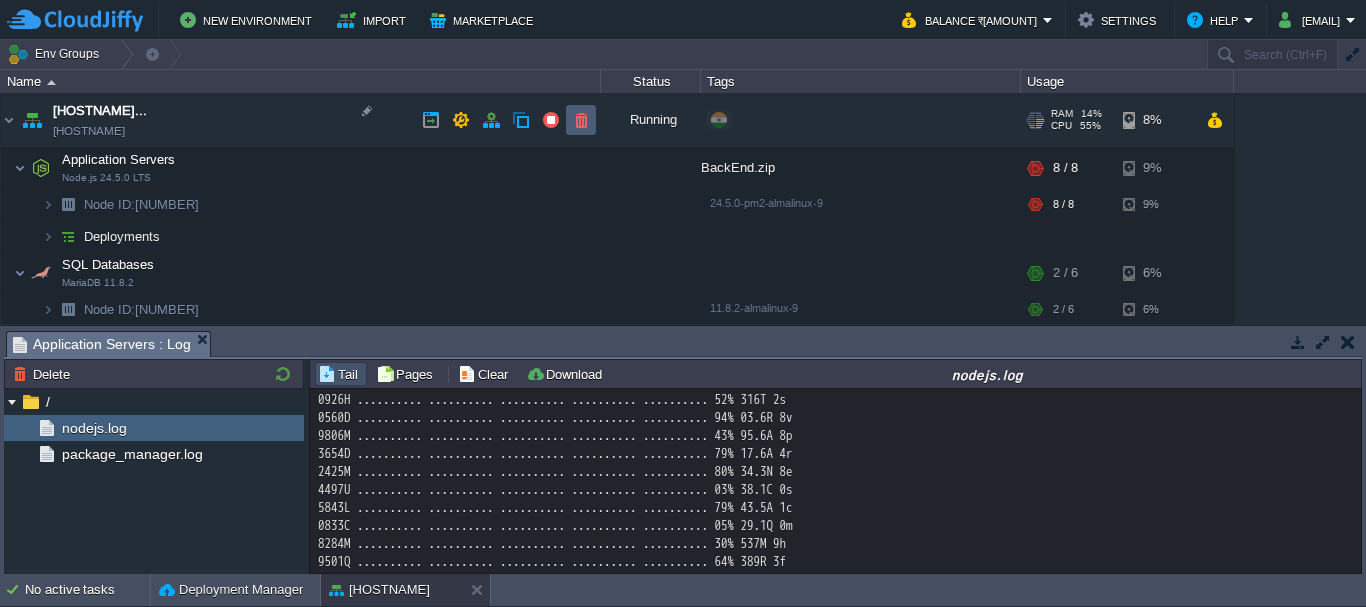 click at bounding box center [581, 120] 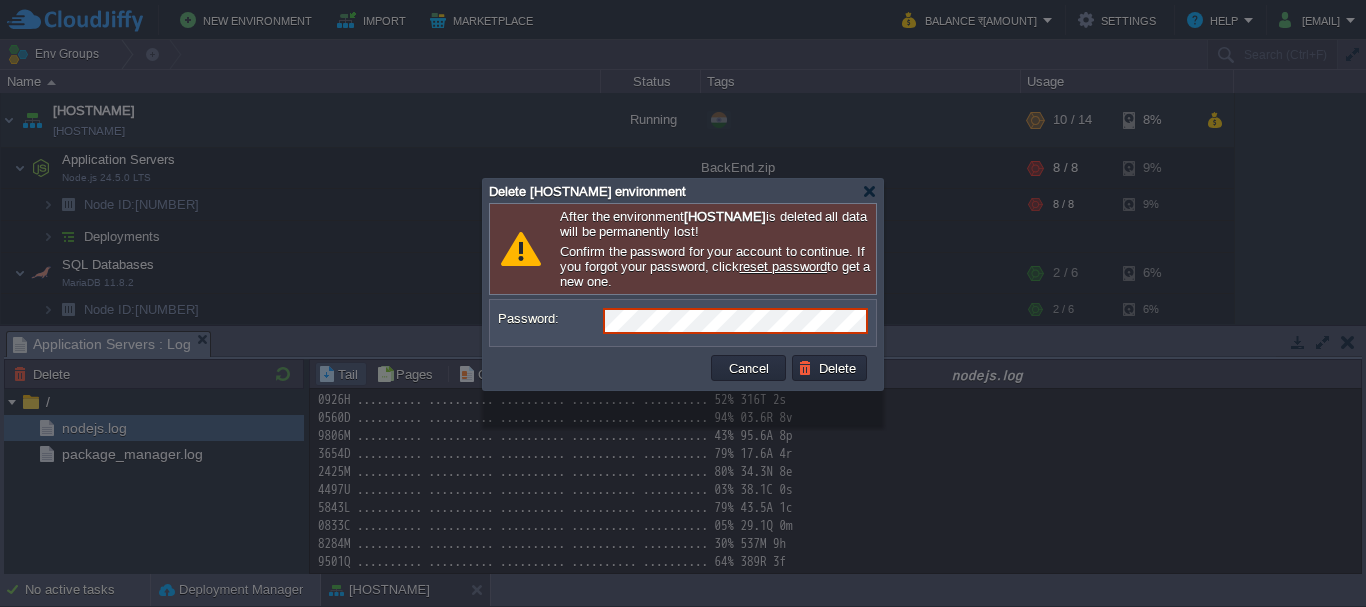 click on "Password:" at bounding box center (683, 323) 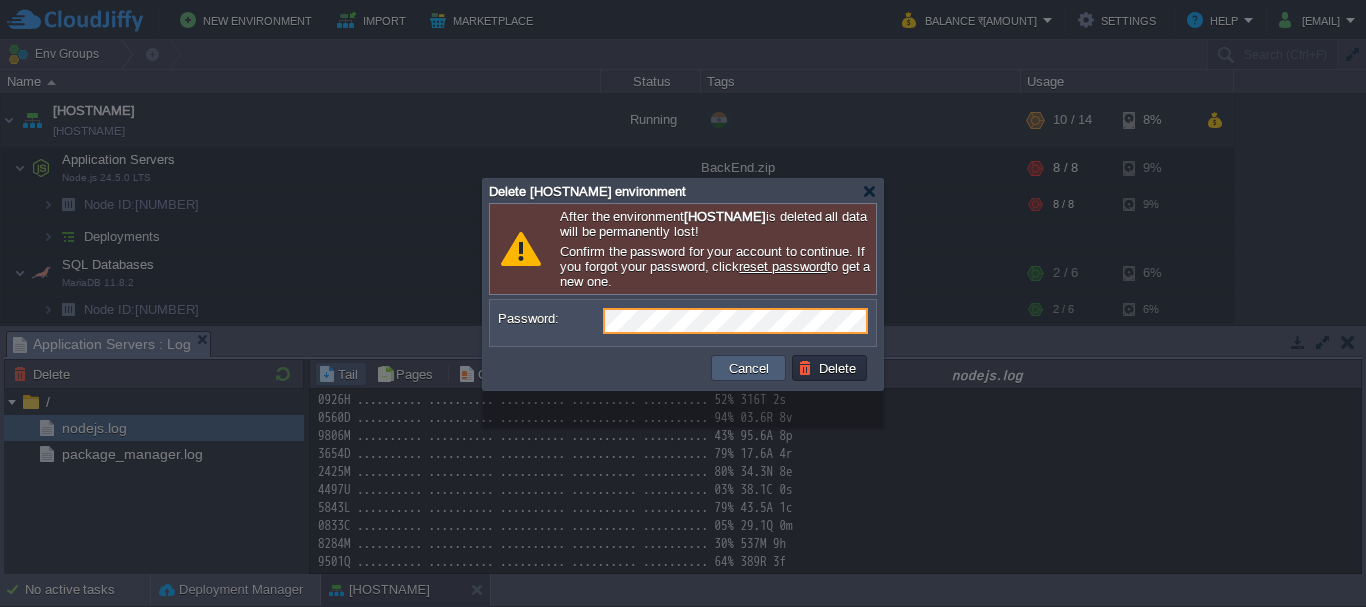 click on "Delete" at bounding box center [830, 368] 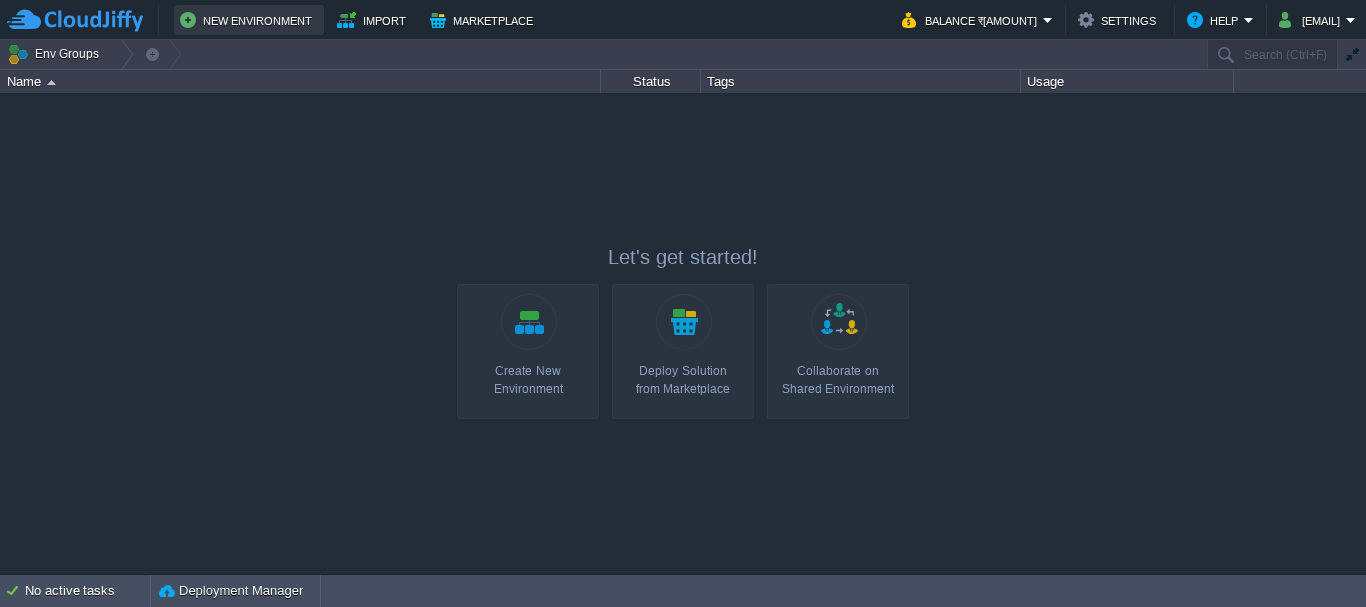 click on "New Environment" at bounding box center [249, 20] 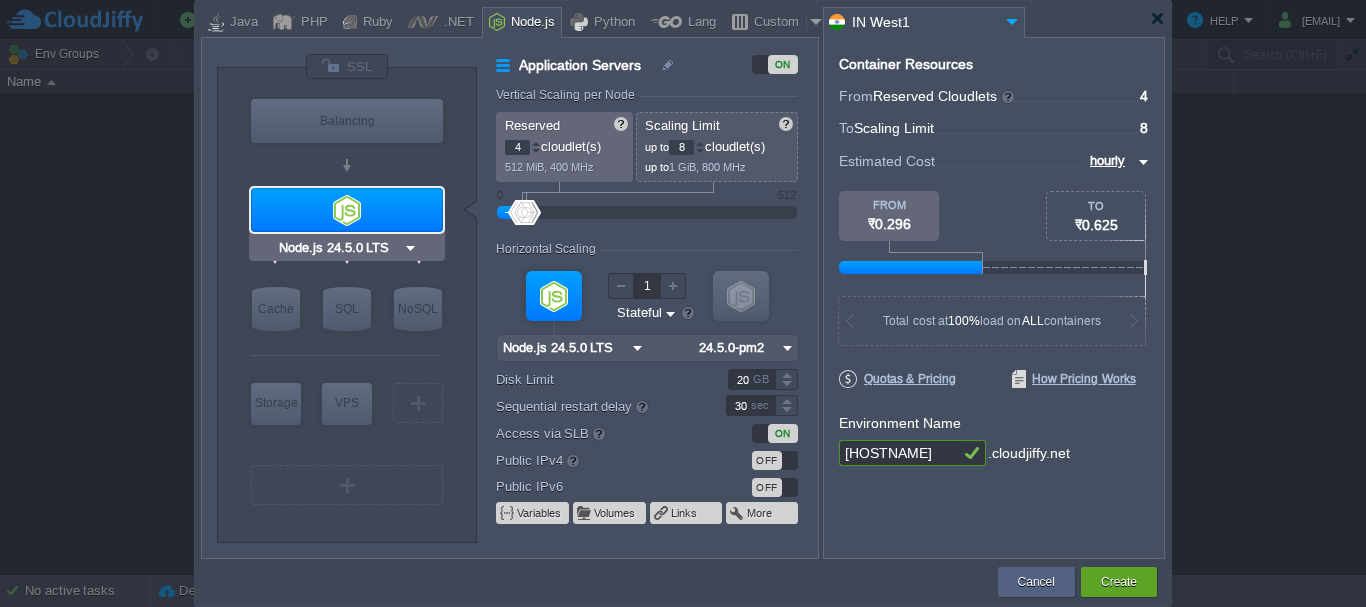type on "MariaDB 11.8.2" 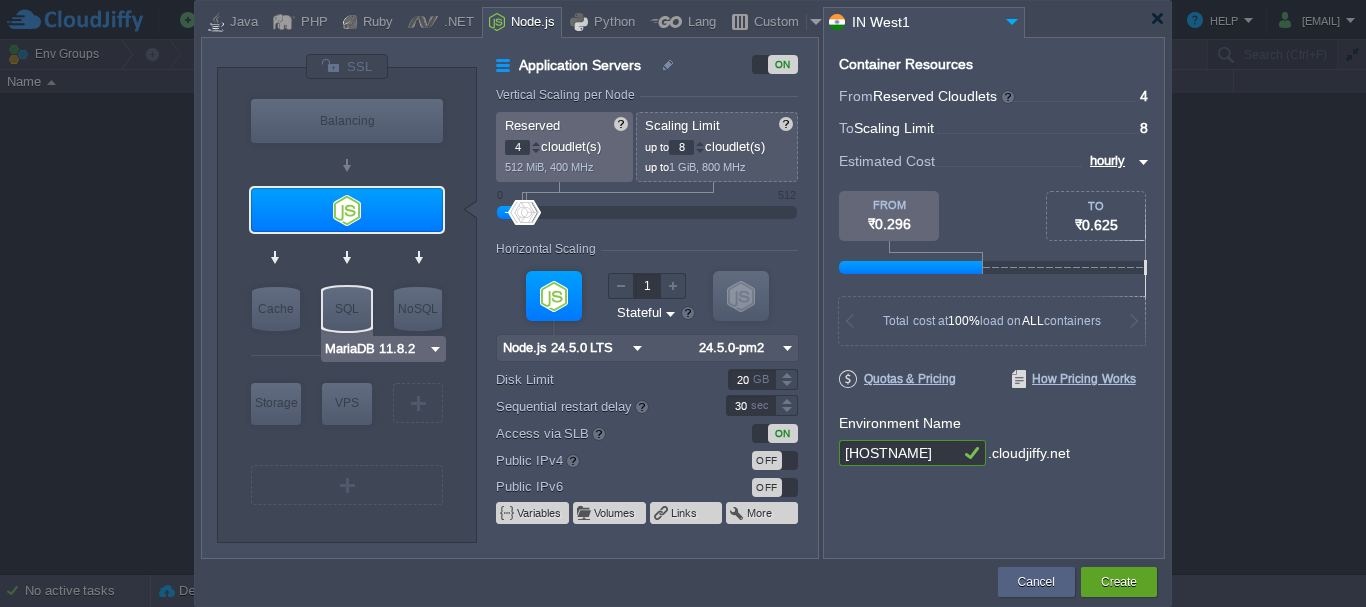 click on "SQL" at bounding box center [347, 309] 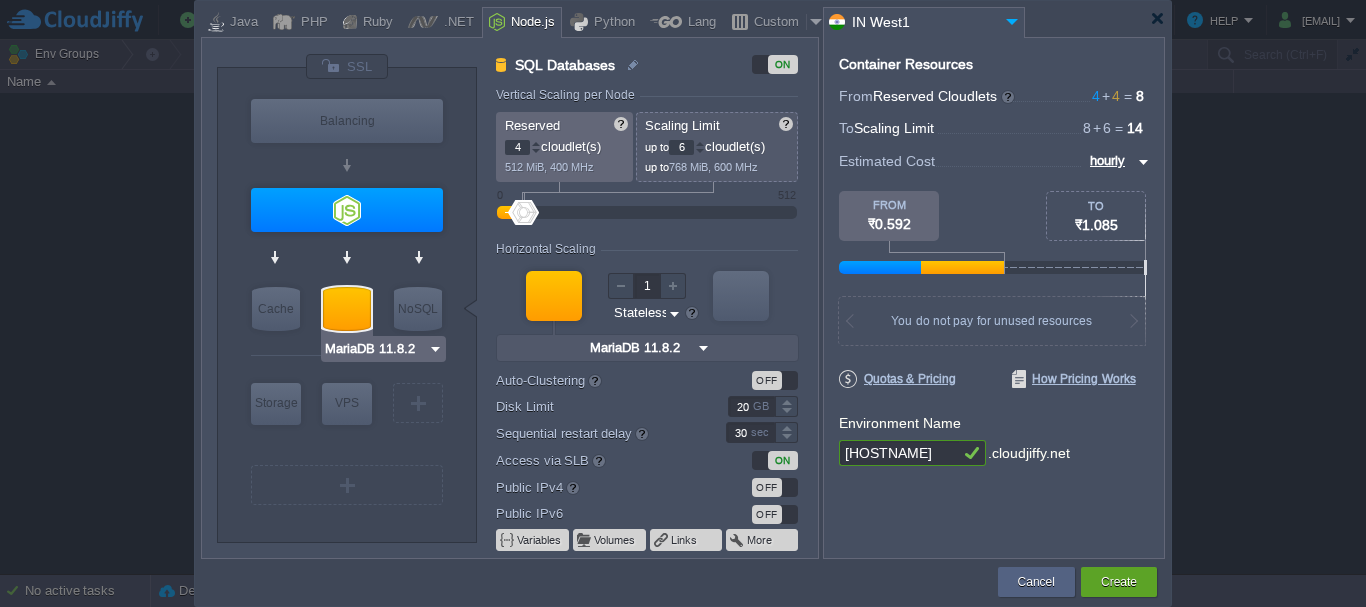 type on "Redis 7.2.4" 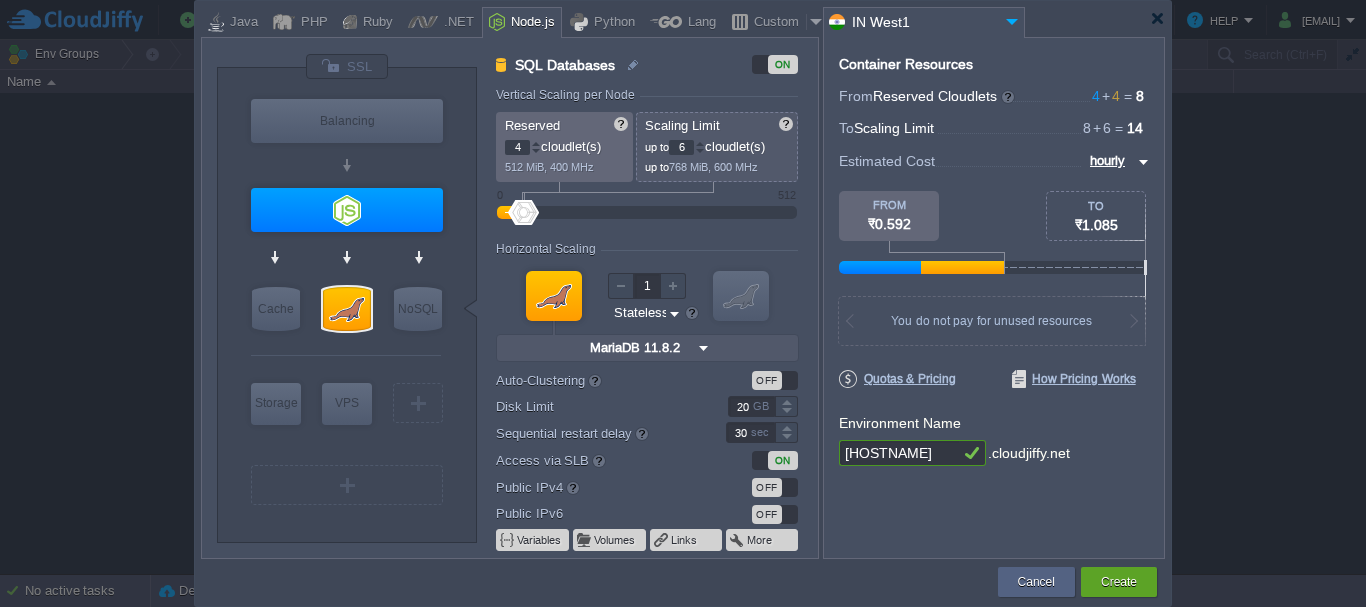 click on "[HOSTNAME]" at bounding box center [899, 453] 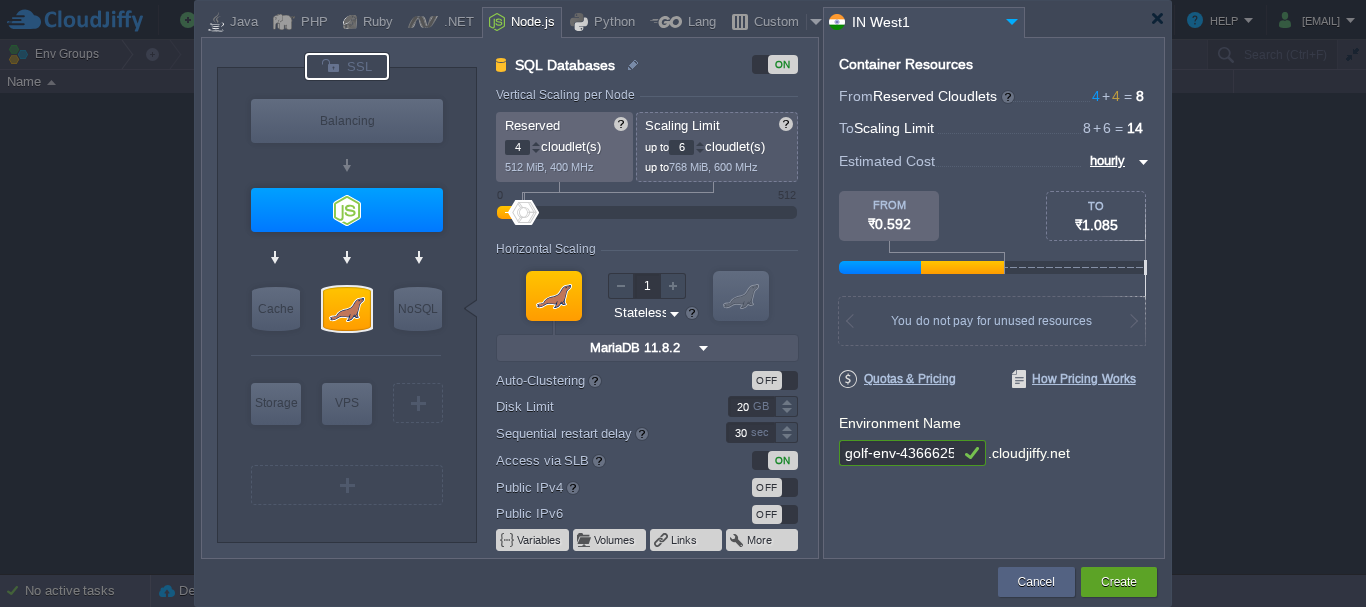 type on "golf-env-4366625" 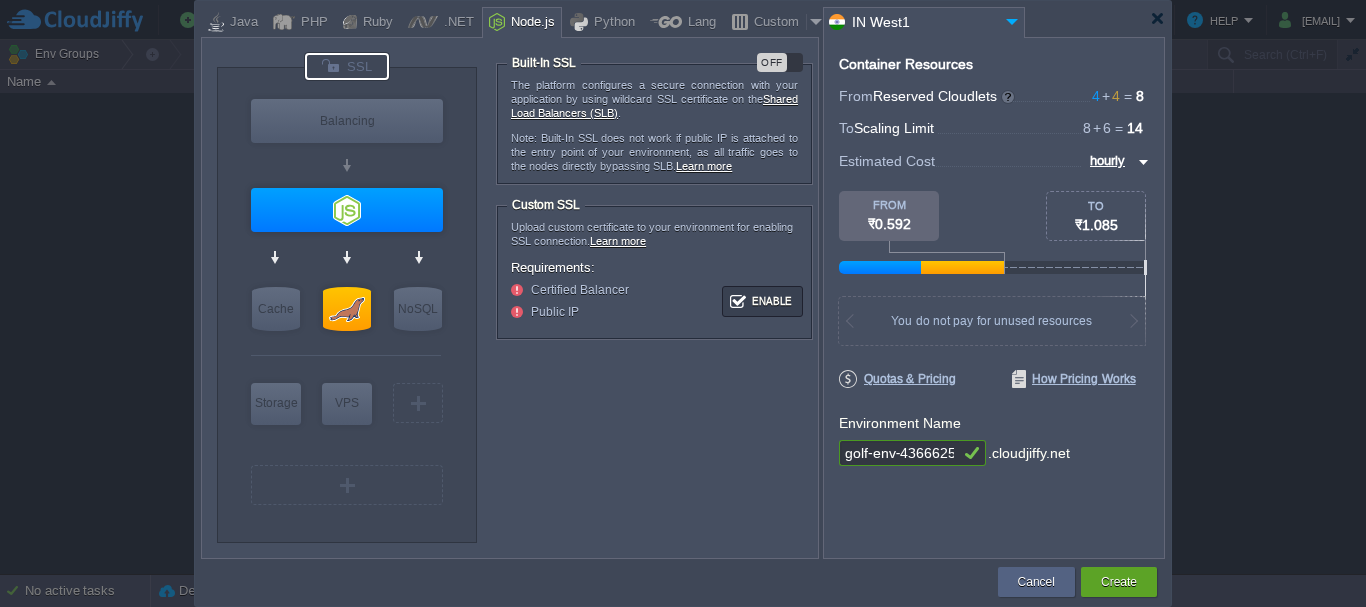 click on "OFF" at bounding box center (780, 62) 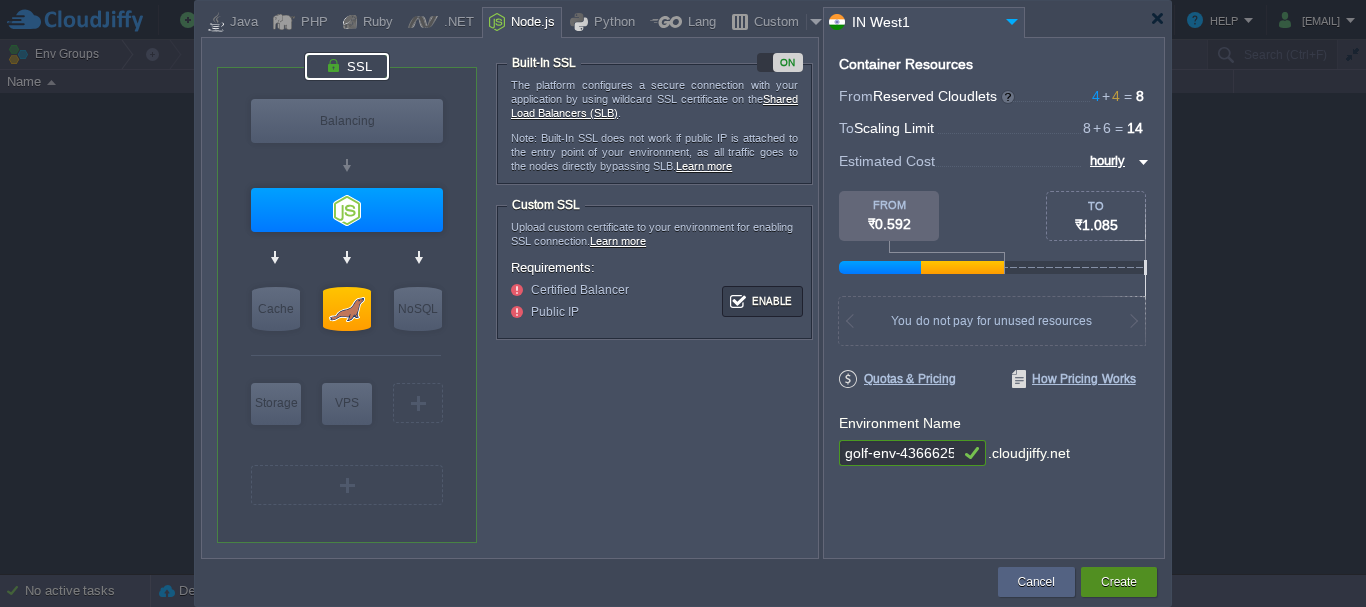 click on "Create" at bounding box center (1119, 582) 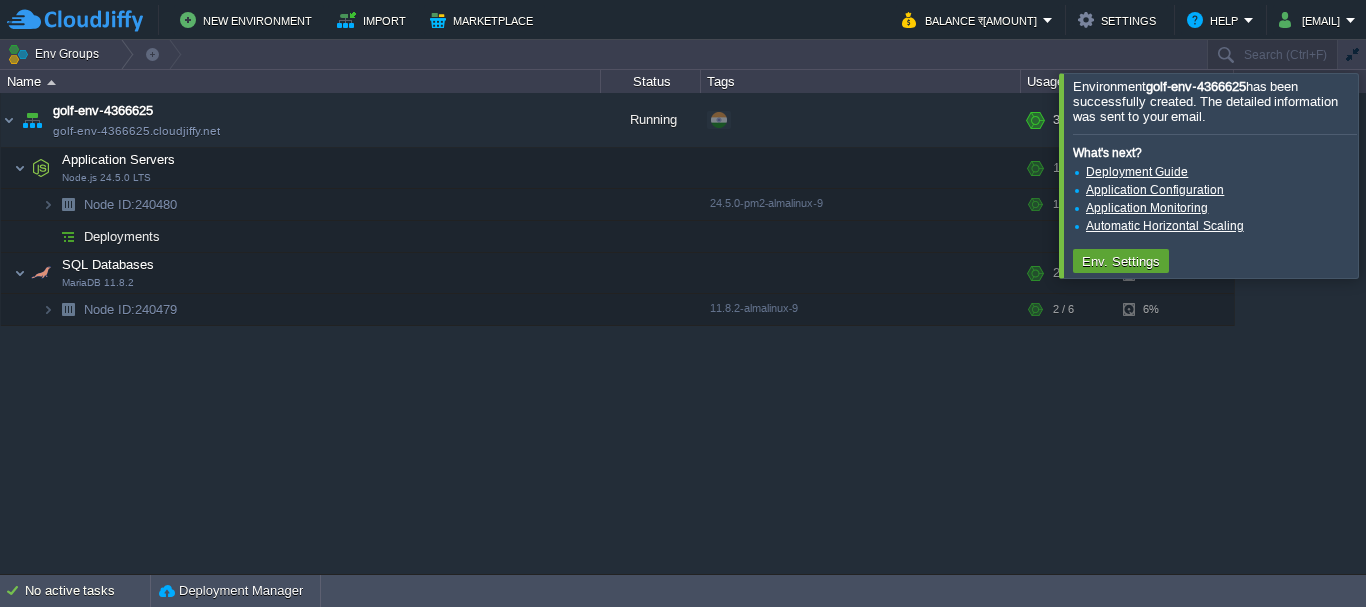 click at bounding box center (1390, 175) 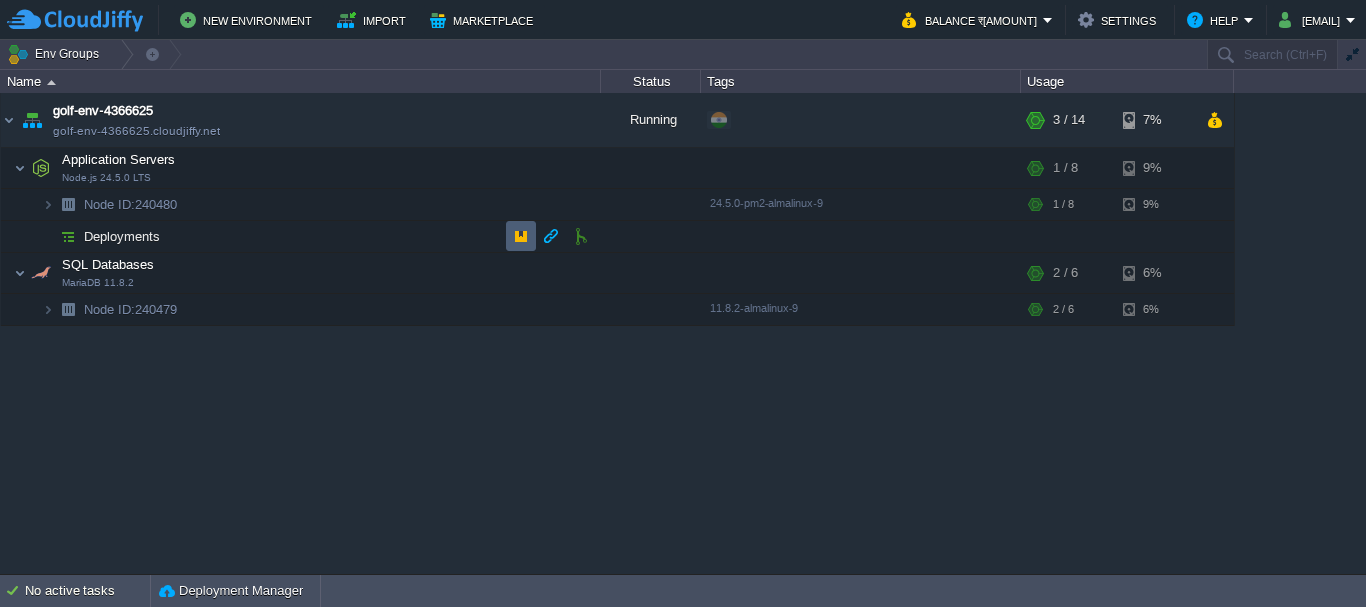 click at bounding box center [521, 236] 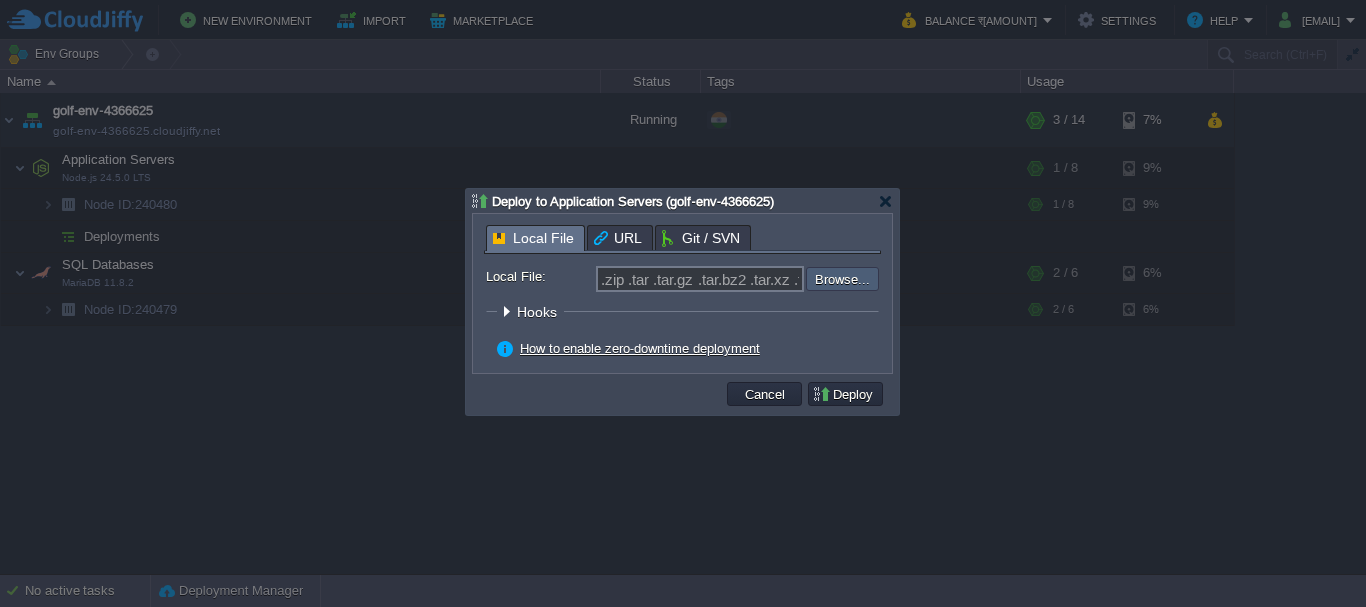 click at bounding box center [752, 279] 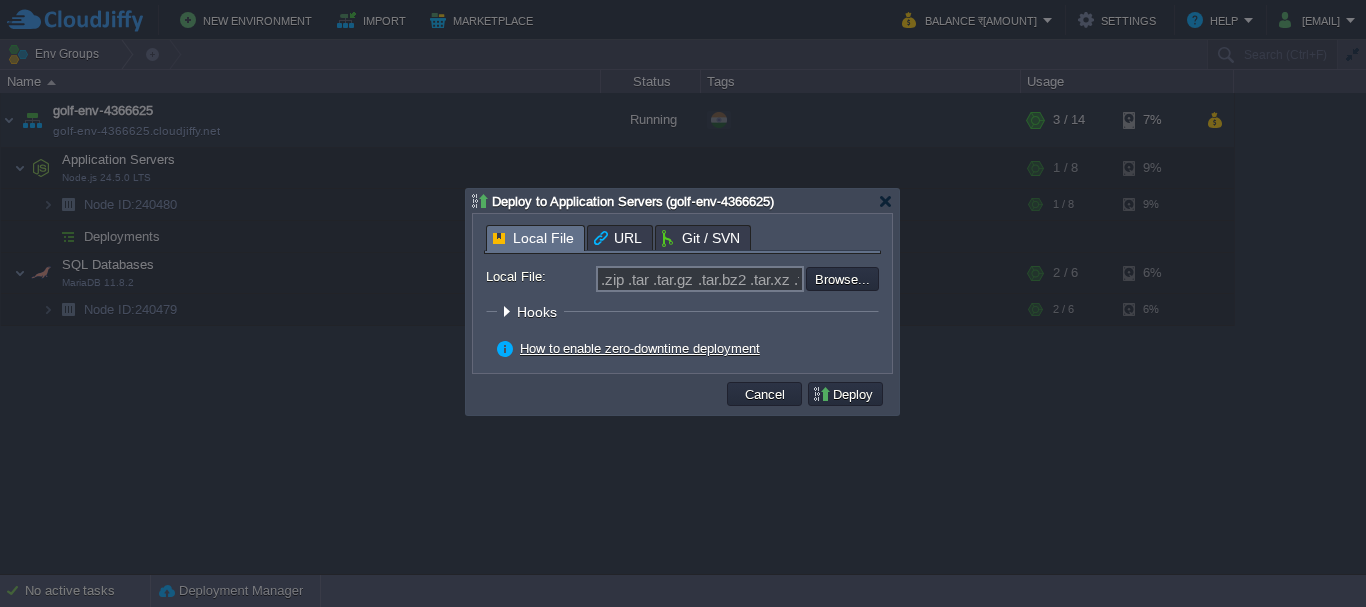 type on "C:\fakepath\[FILENAME].zip" 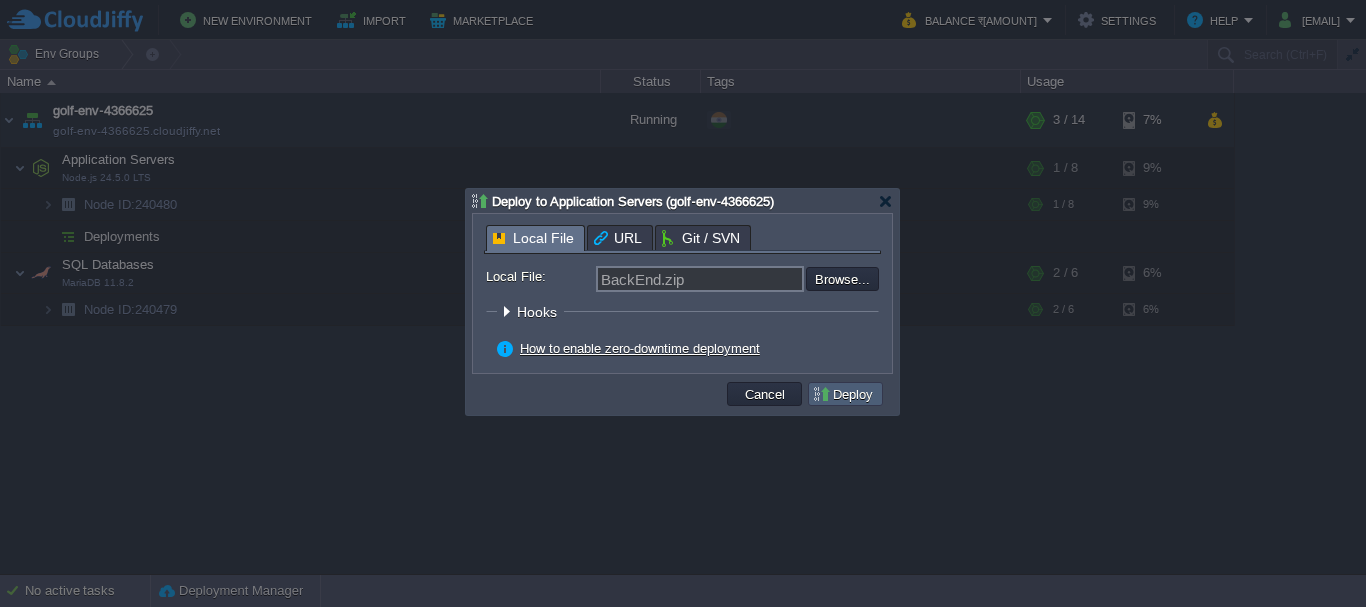 click on "Deploy" at bounding box center [845, 394] 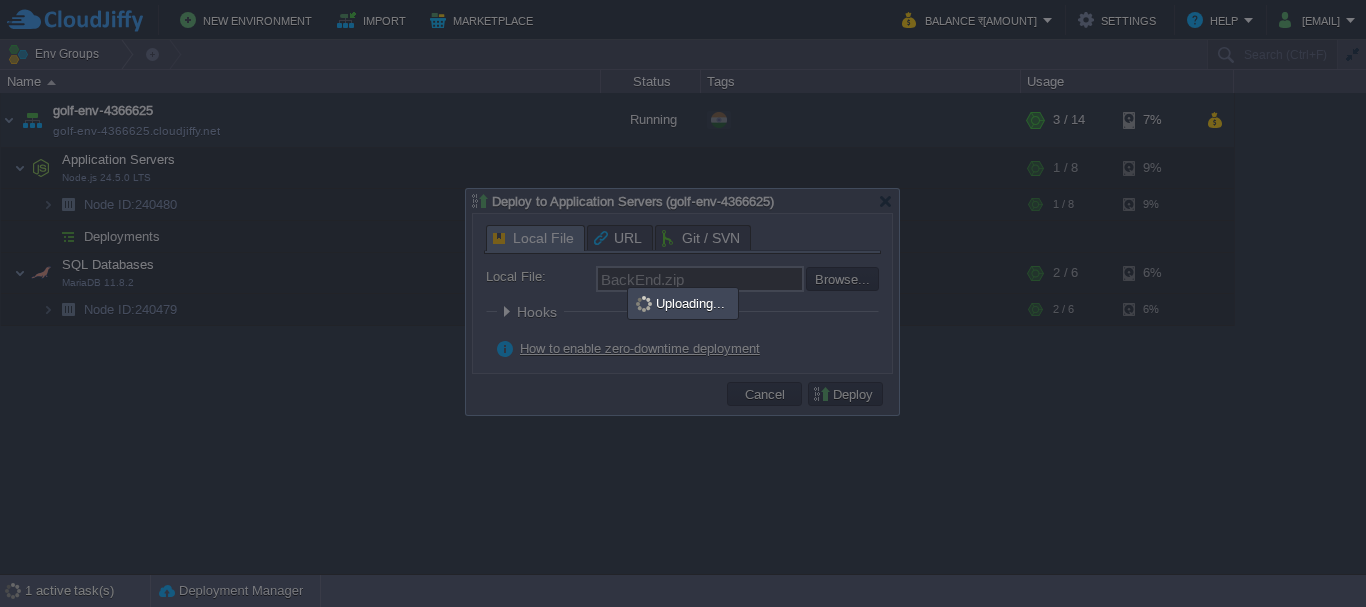 type on ".zip .tar .tar.gz .tar.bz2 .tar.xz .tar.lzma .tar.Z .tgz .tbz .taz .tlz .txz .gz .bz2 .xz .lzma .Z" 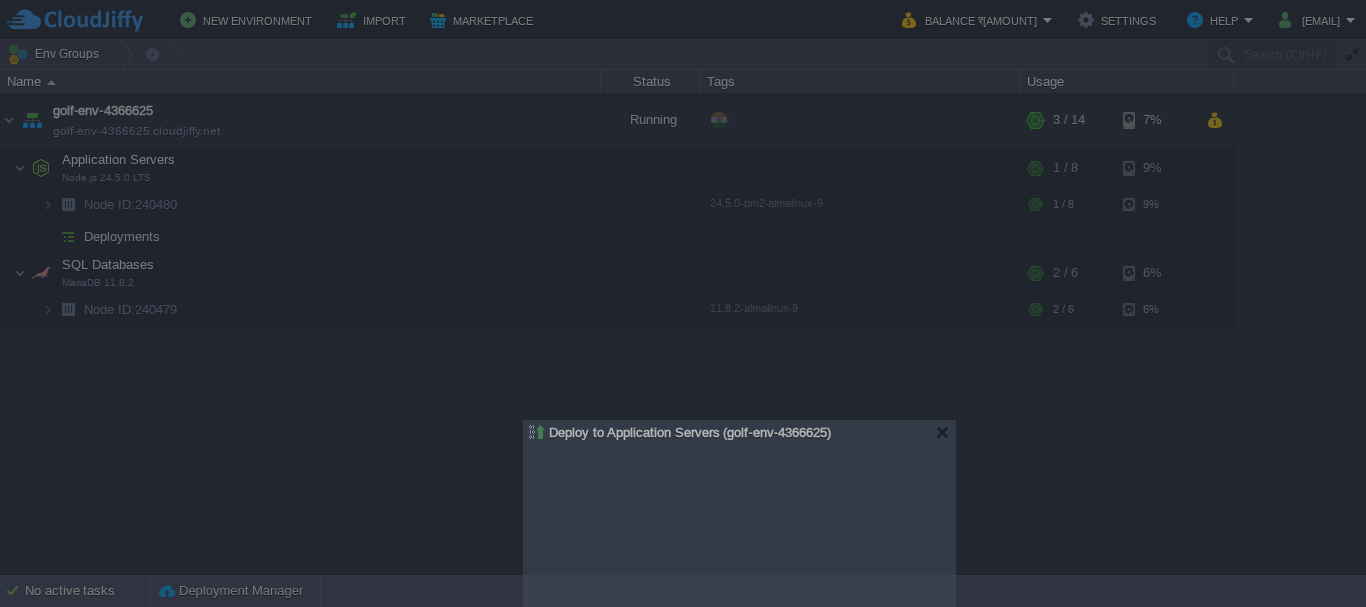 drag, startPoint x: 776, startPoint y: 205, endPoint x: 833, endPoint y: 423, distance: 225.32864 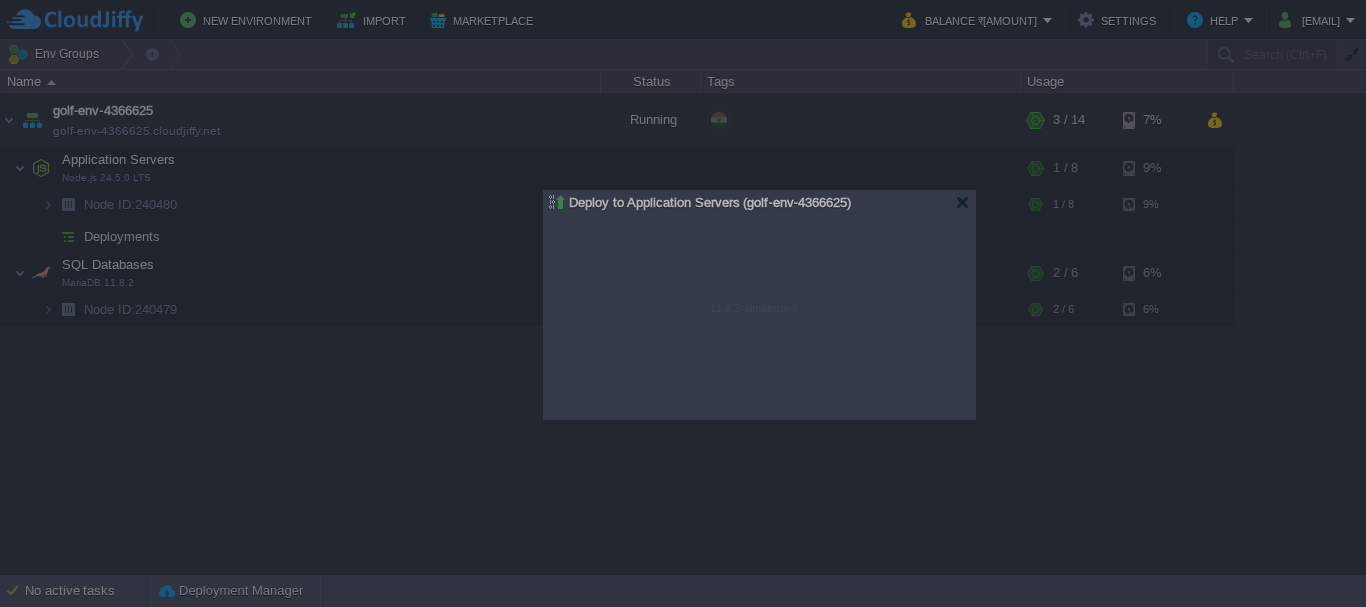 drag, startPoint x: 833, startPoint y: 423, endPoint x: 853, endPoint y: 172, distance: 251.79555 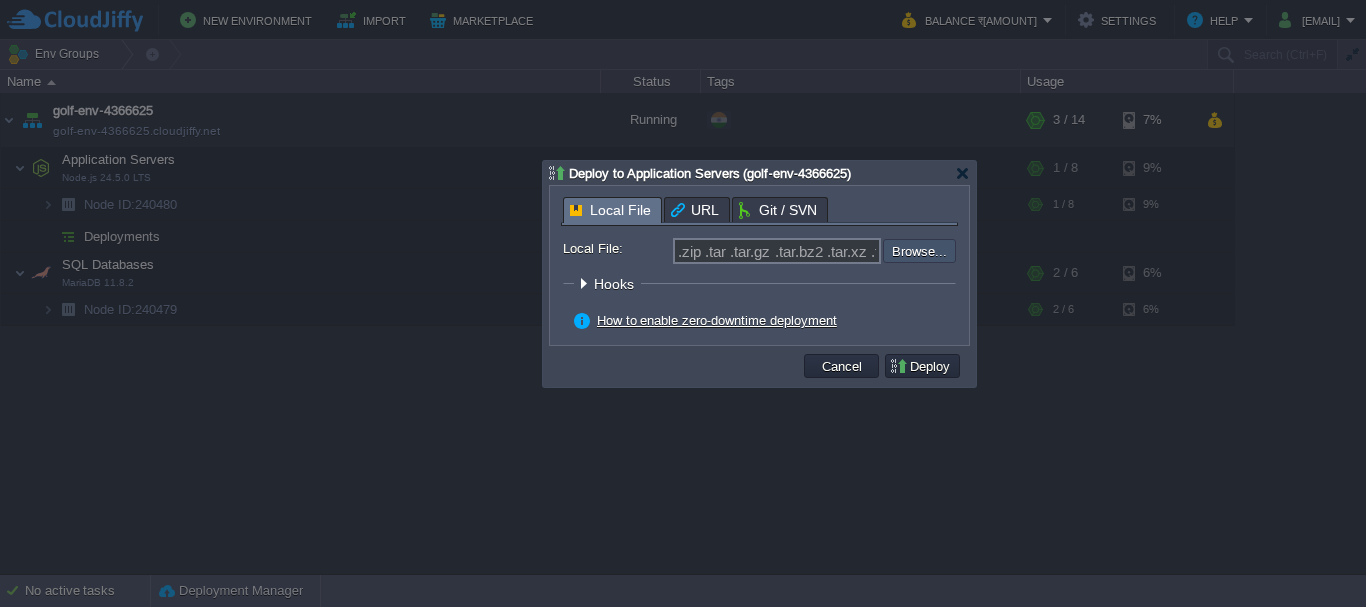 click at bounding box center [829, 250] 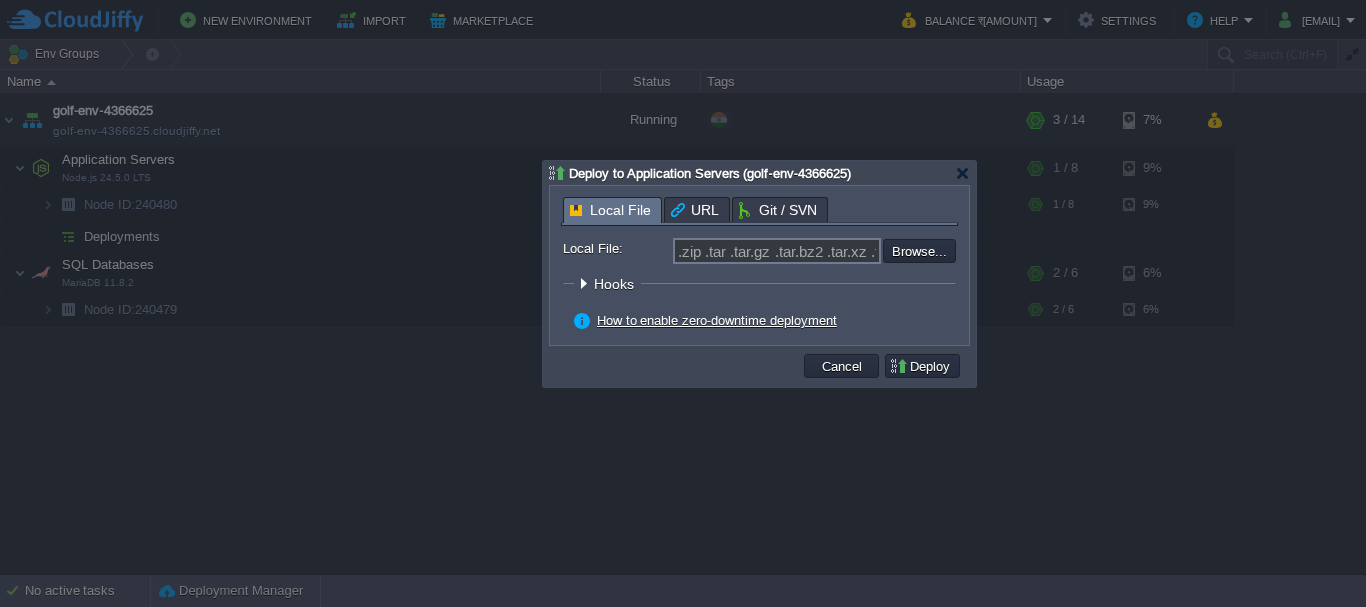 type on "C:\fakepath\[FILENAME].zip" 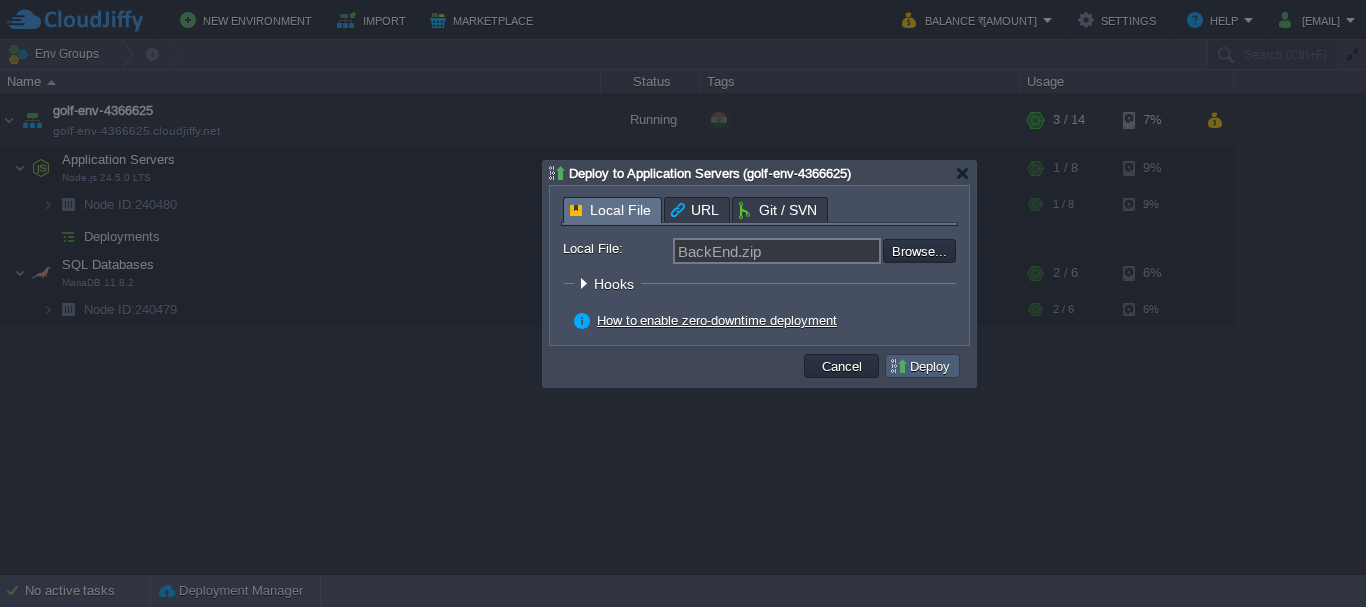 click on "Deploy" at bounding box center (922, 366) 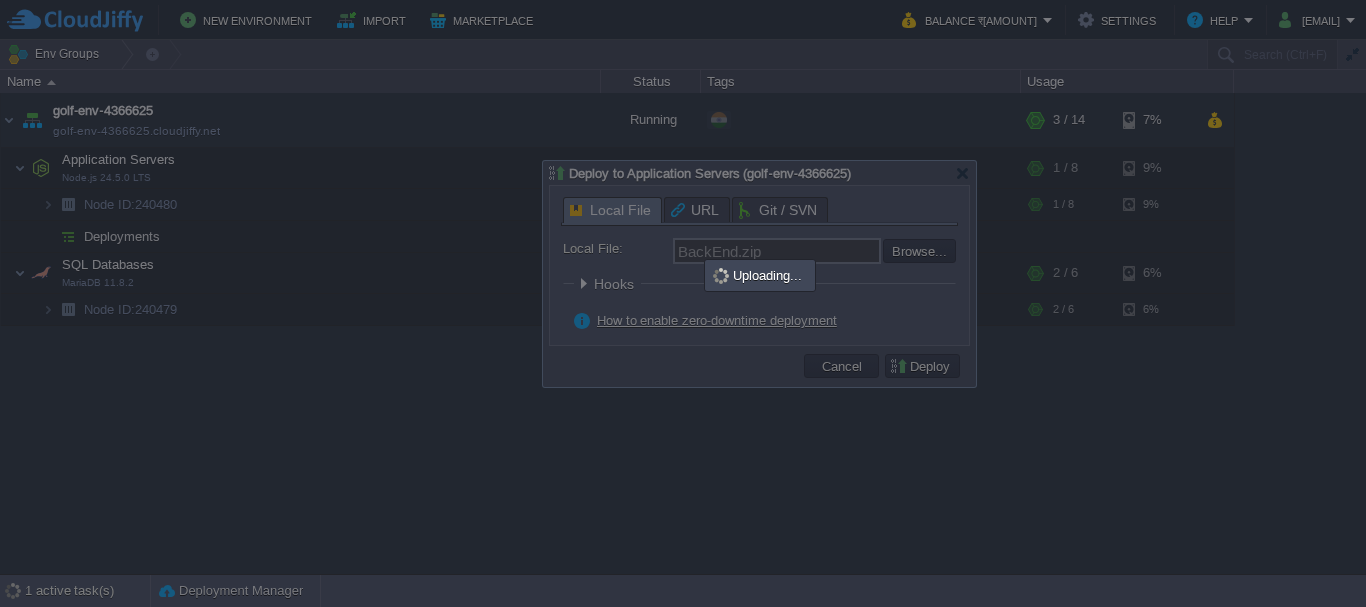 type on ".zip .tar .tar.gz .tar.bz2 .tar.xz .tar.lzma .tar.Z .tgz .tbz .taz .tlz .txz .gz .bz2 .xz .lzma .Z" 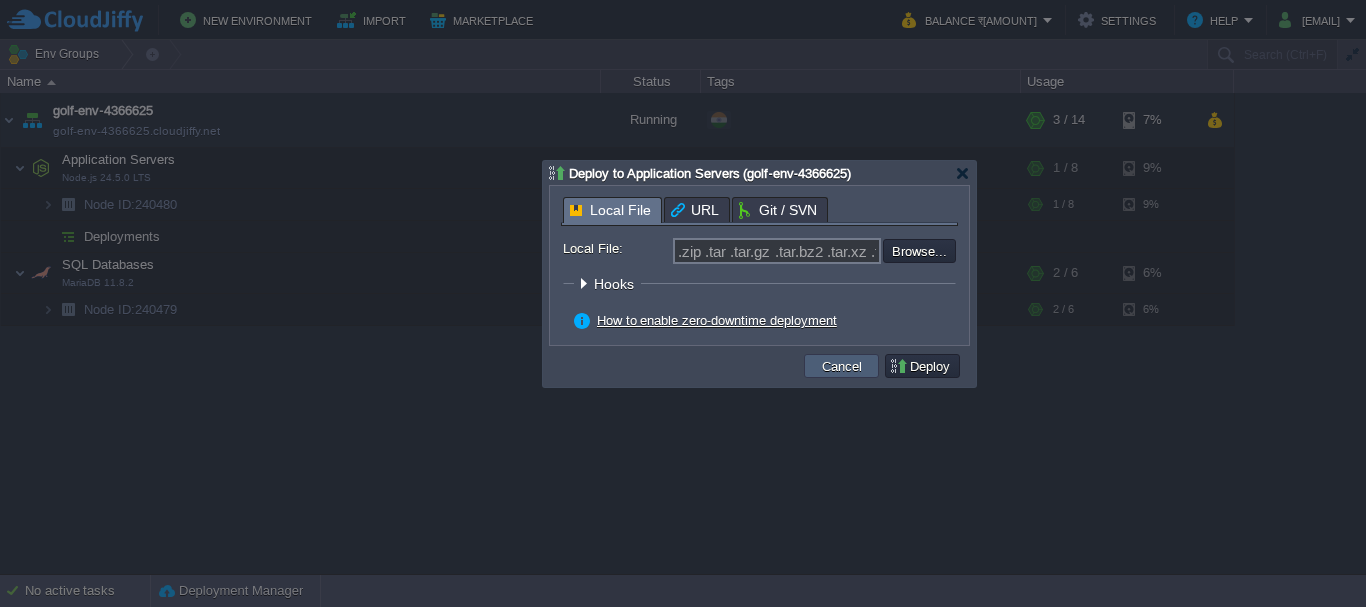 click on "Cancel" at bounding box center [842, 366] 